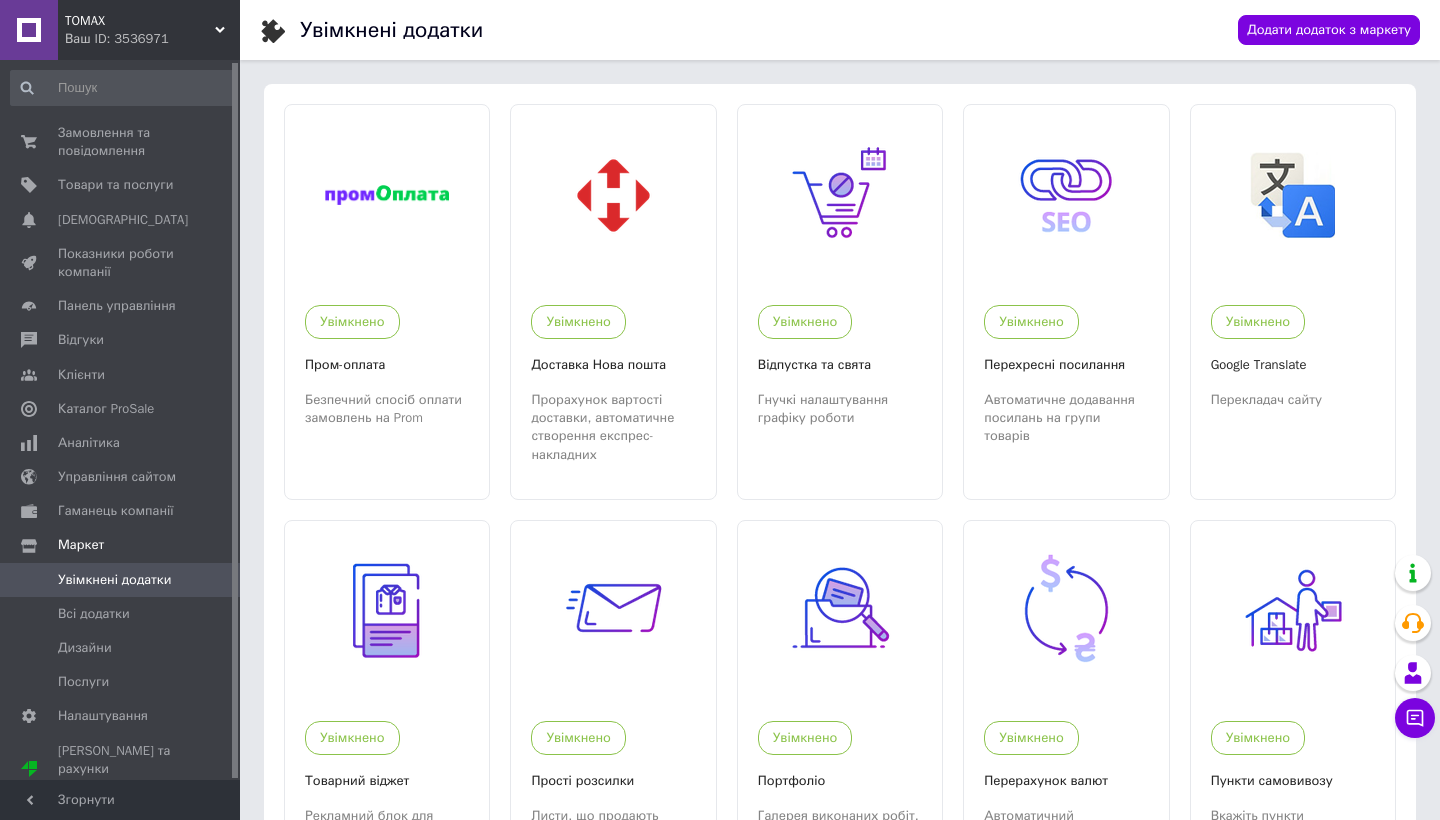 scroll, scrollTop: 0, scrollLeft: 0, axis: both 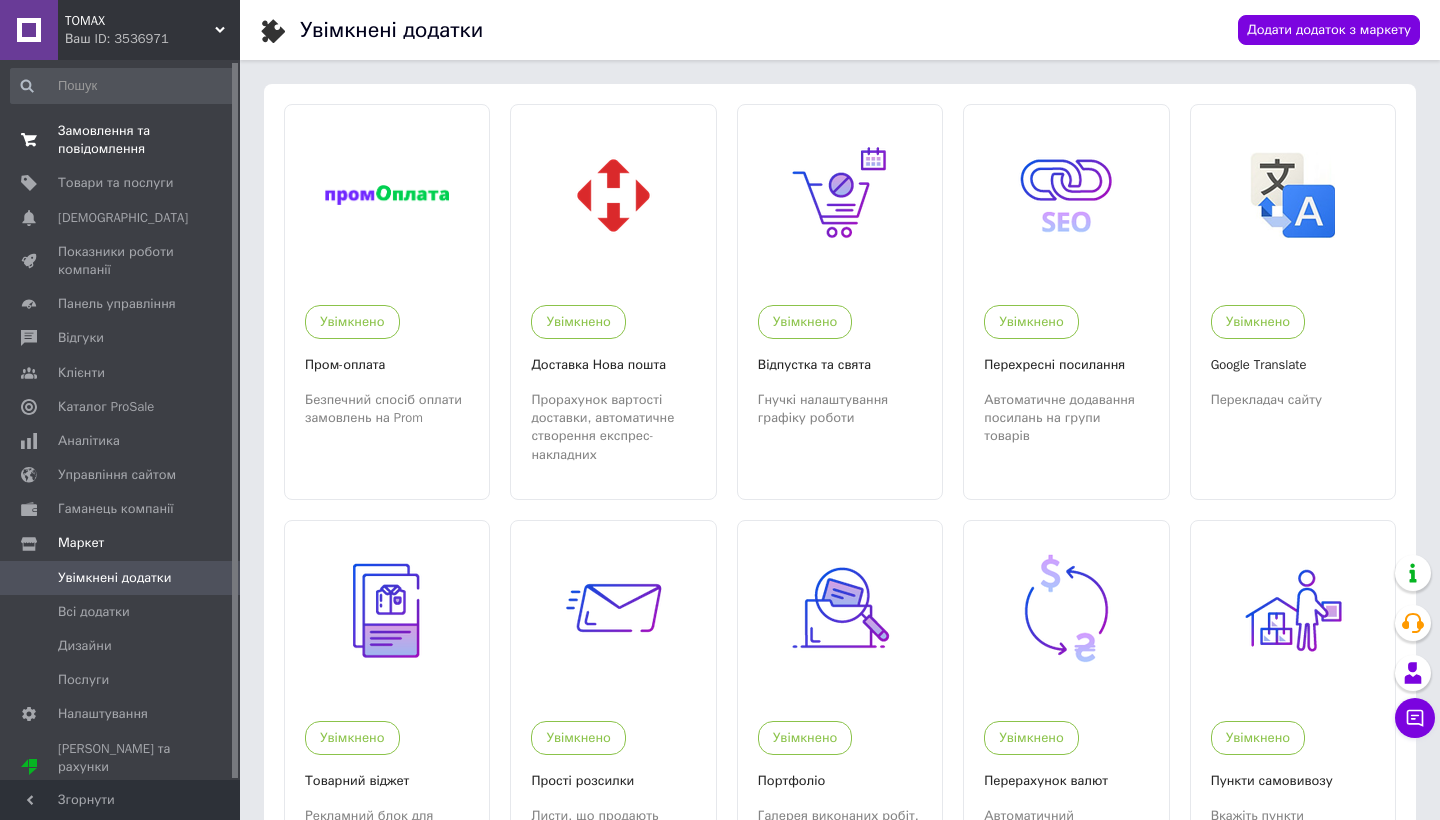 click on "Замовлення та повідомлення" at bounding box center (121, 140) 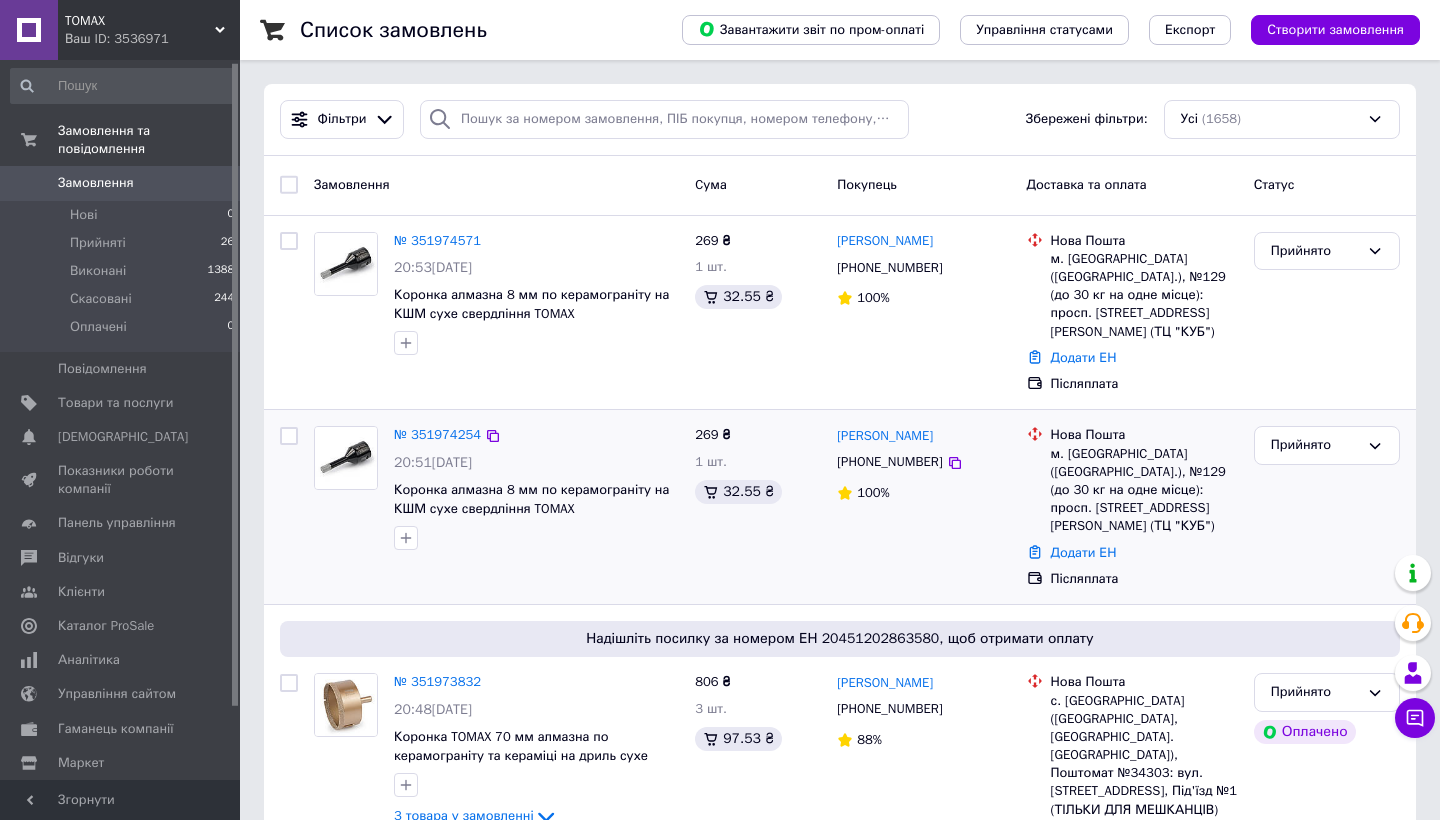 click at bounding box center [346, 458] 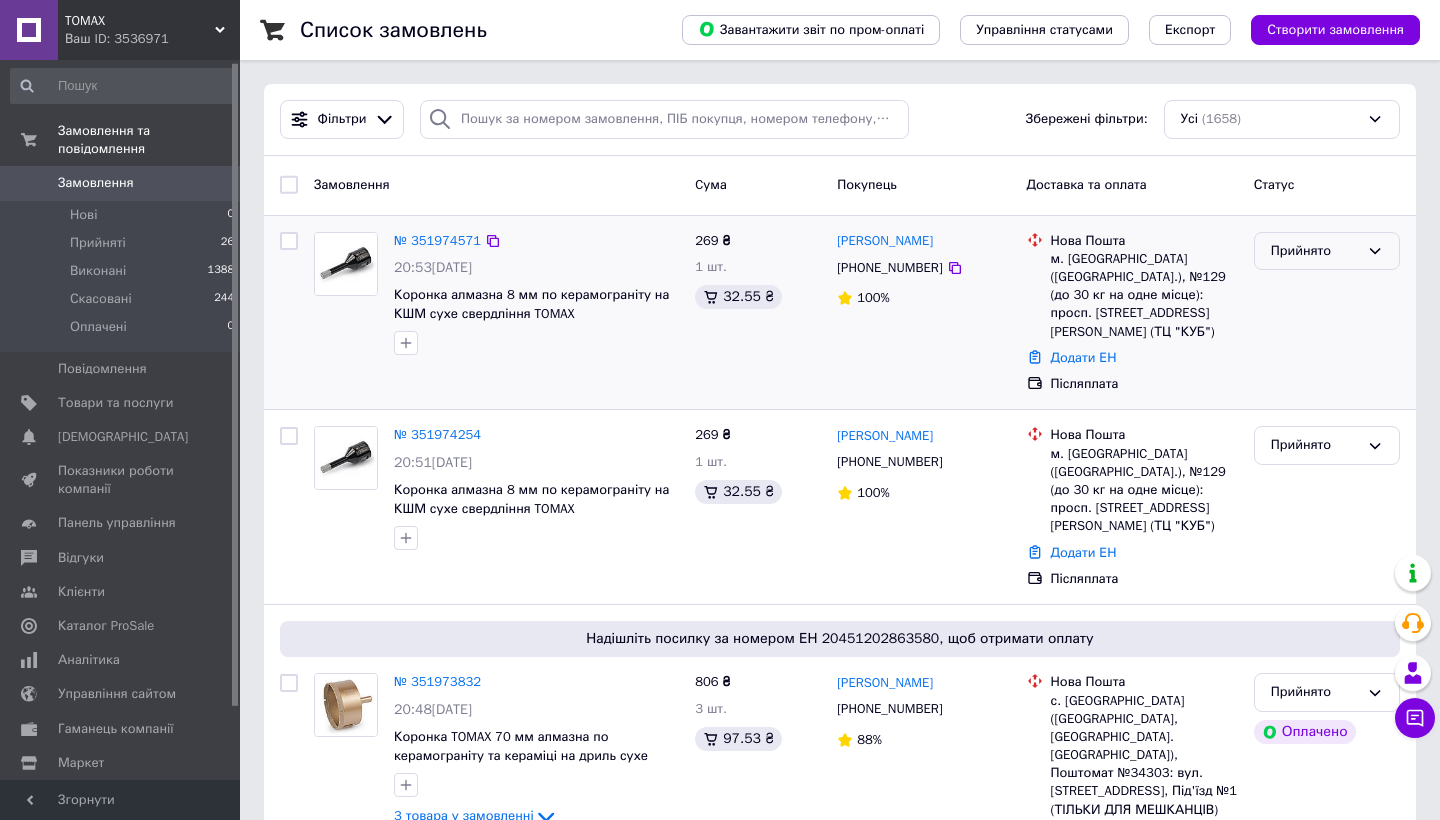 click on "Прийнято" at bounding box center (1315, 251) 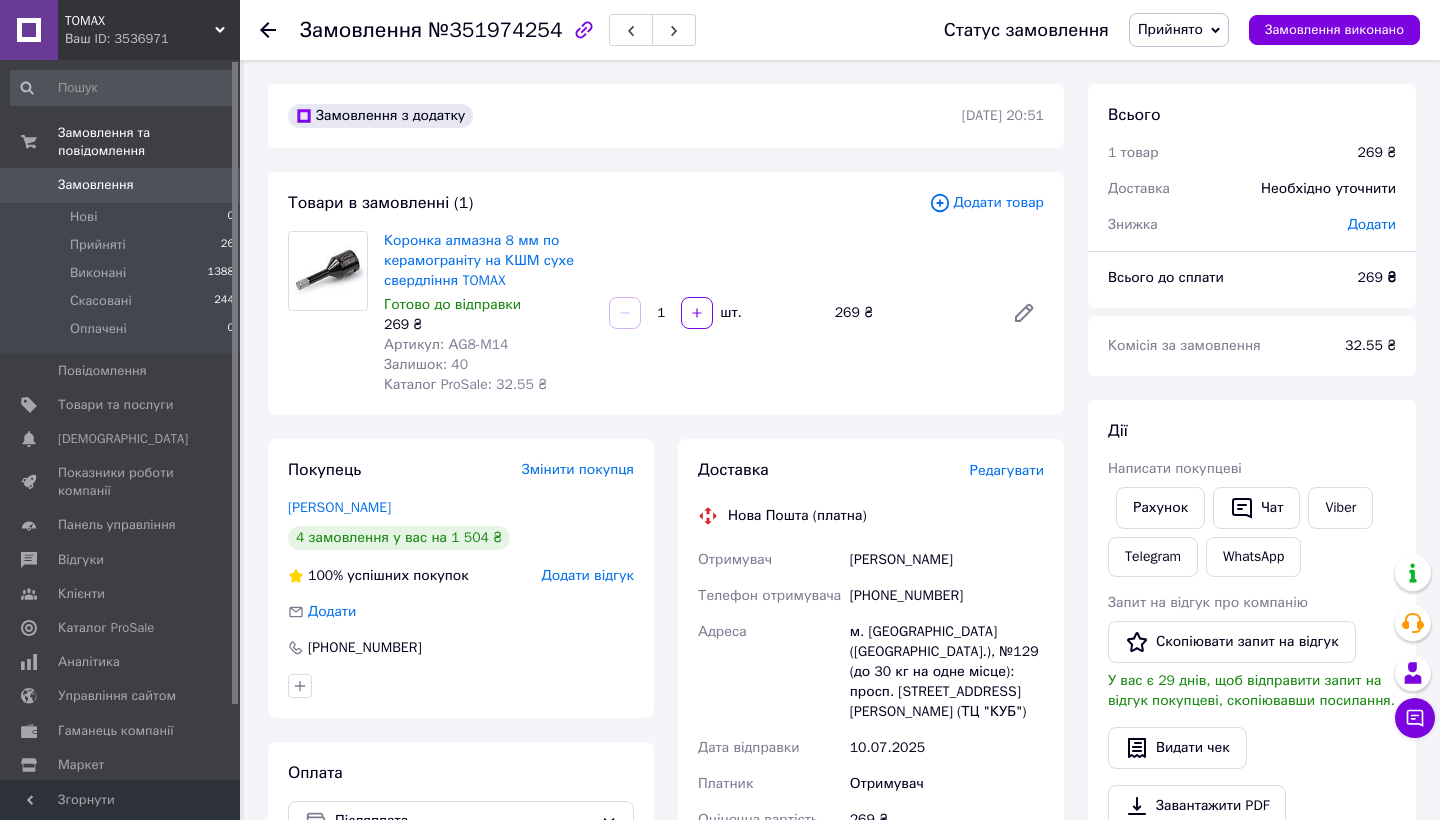 scroll, scrollTop: 0, scrollLeft: 0, axis: both 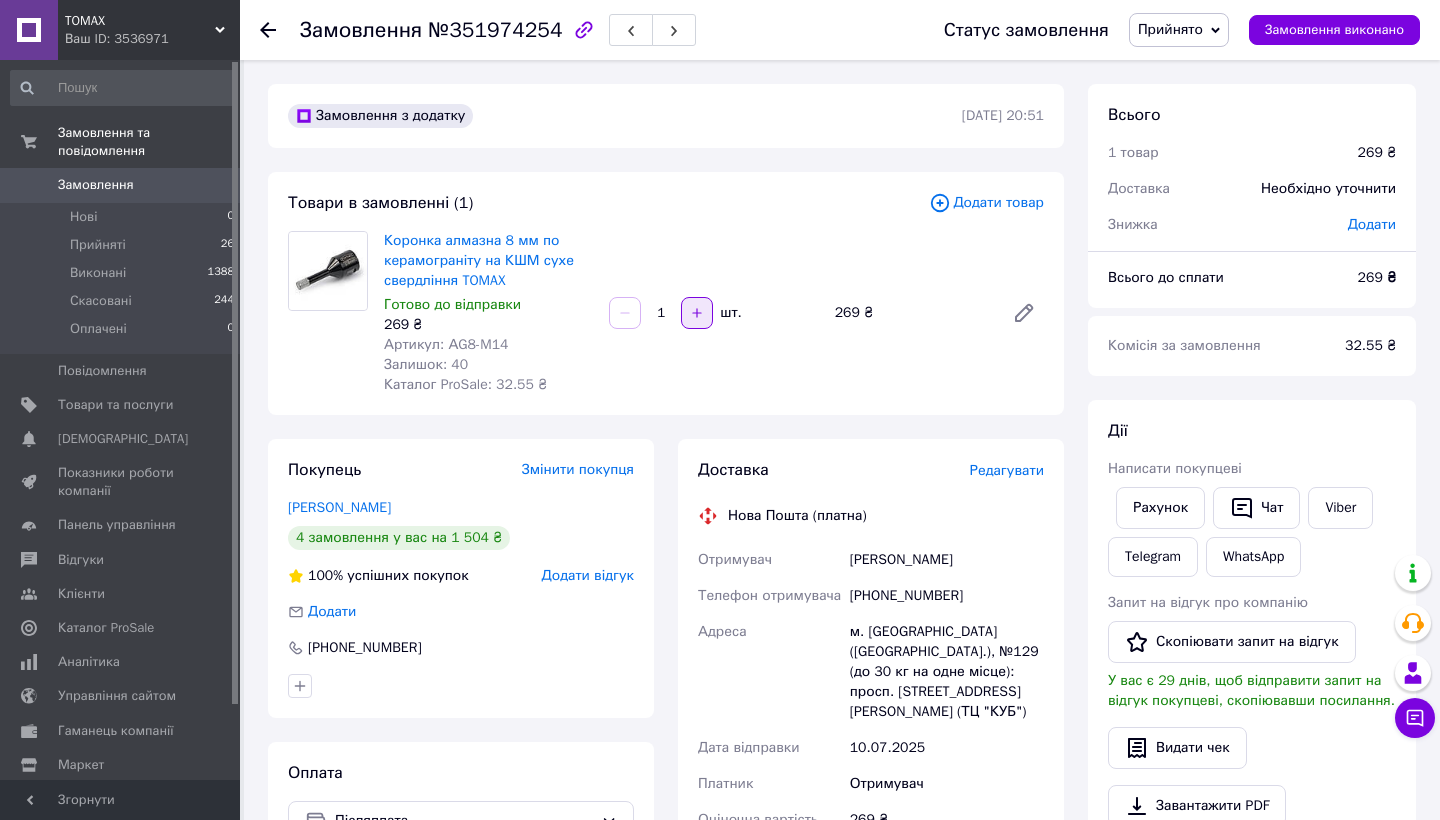 click at bounding box center (697, 313) 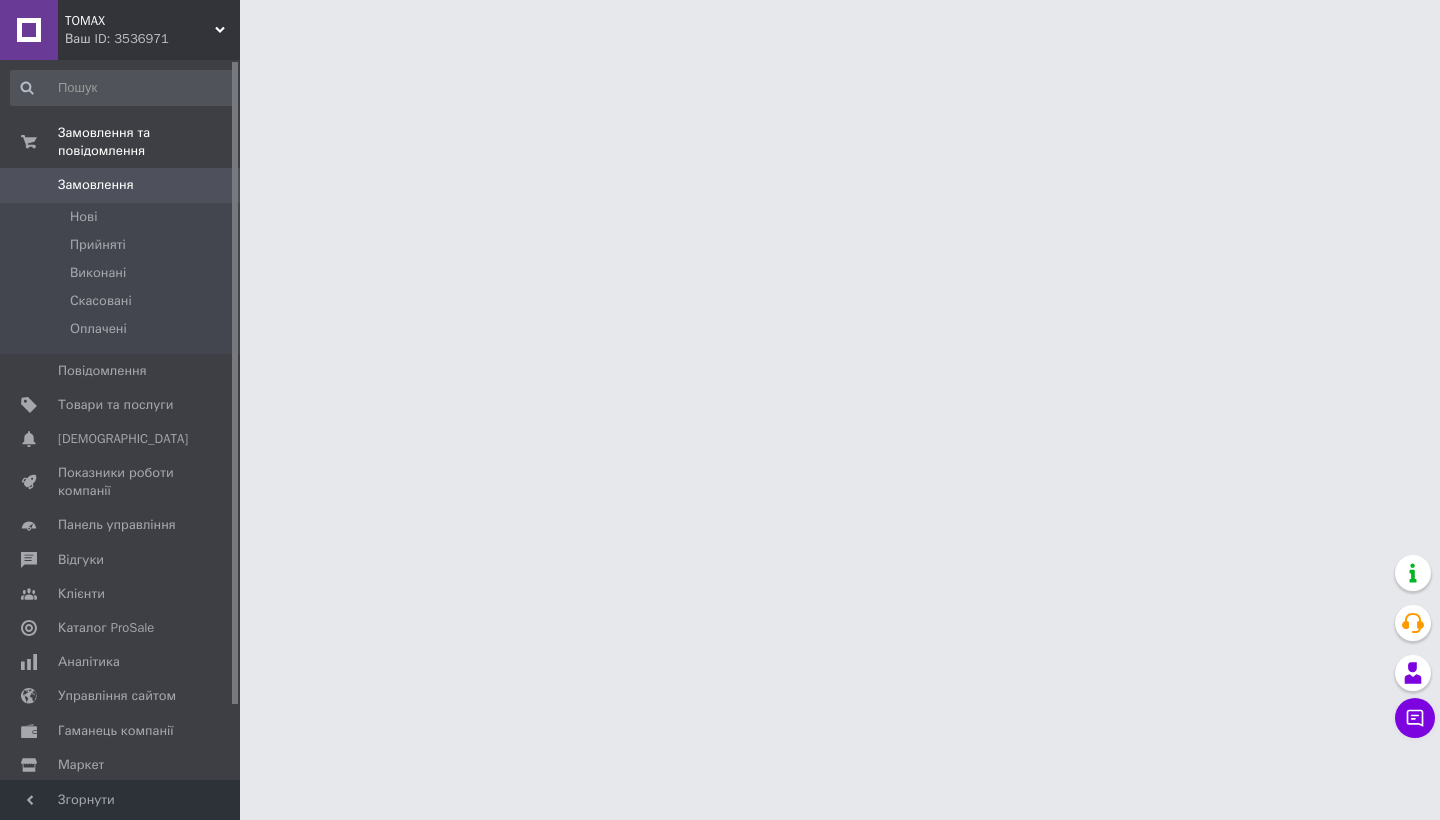scroll, scrollTop: 0, scrollLeft: 0, axis: both 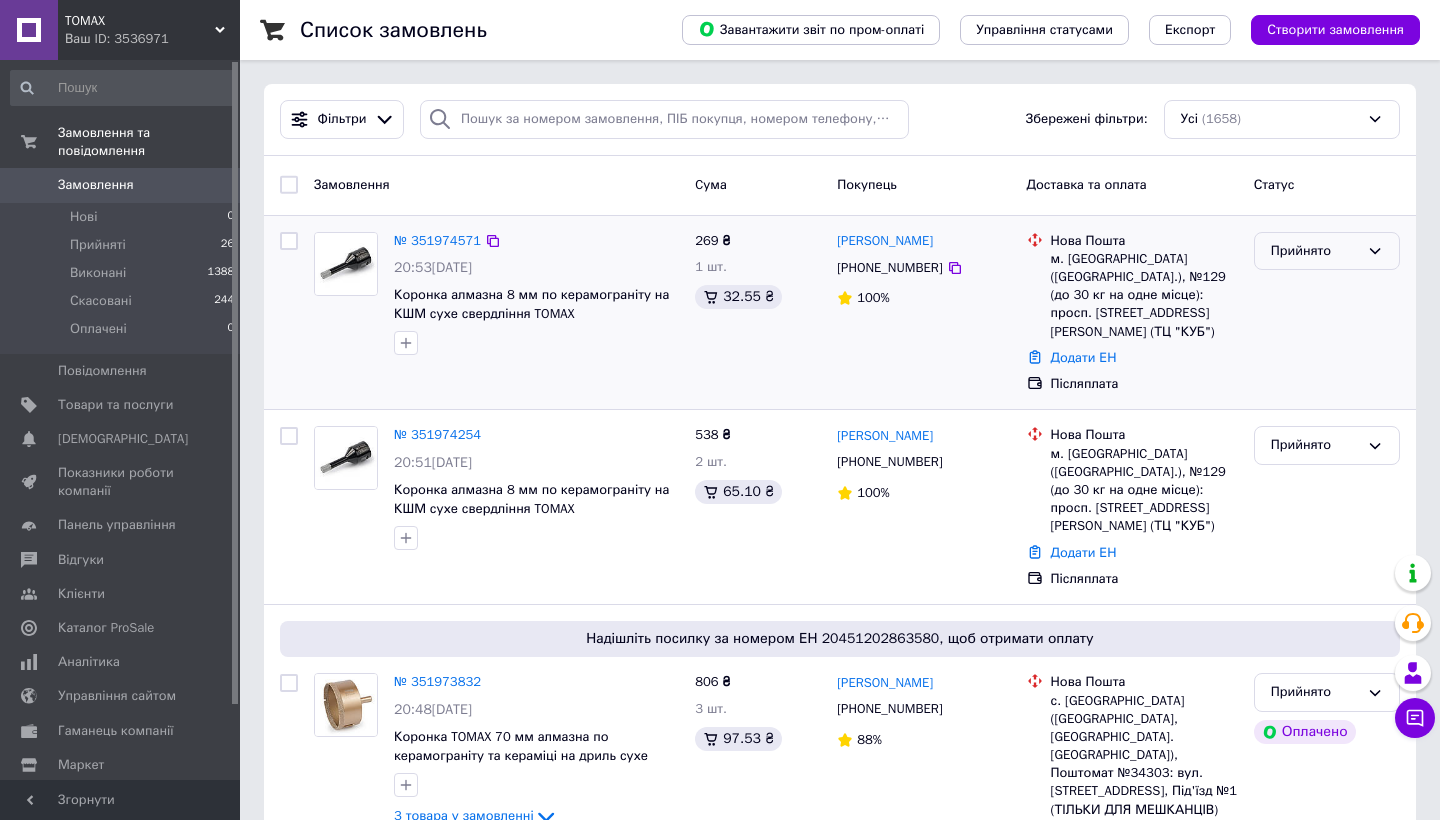 click on "Прийнято" at bounding box center (1315, 251) 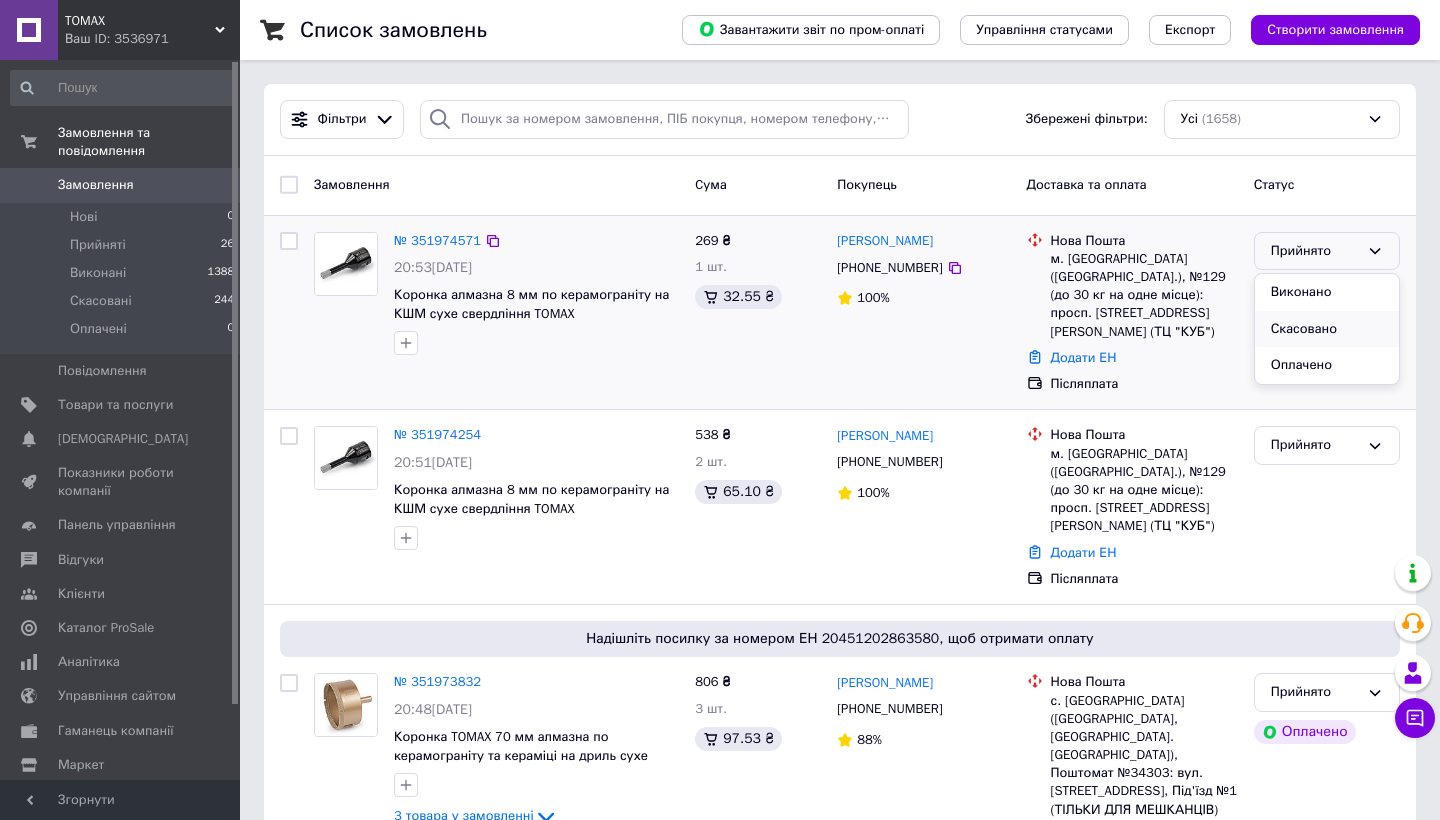 click on "Скасовано" at bounding box center (1327, 329) 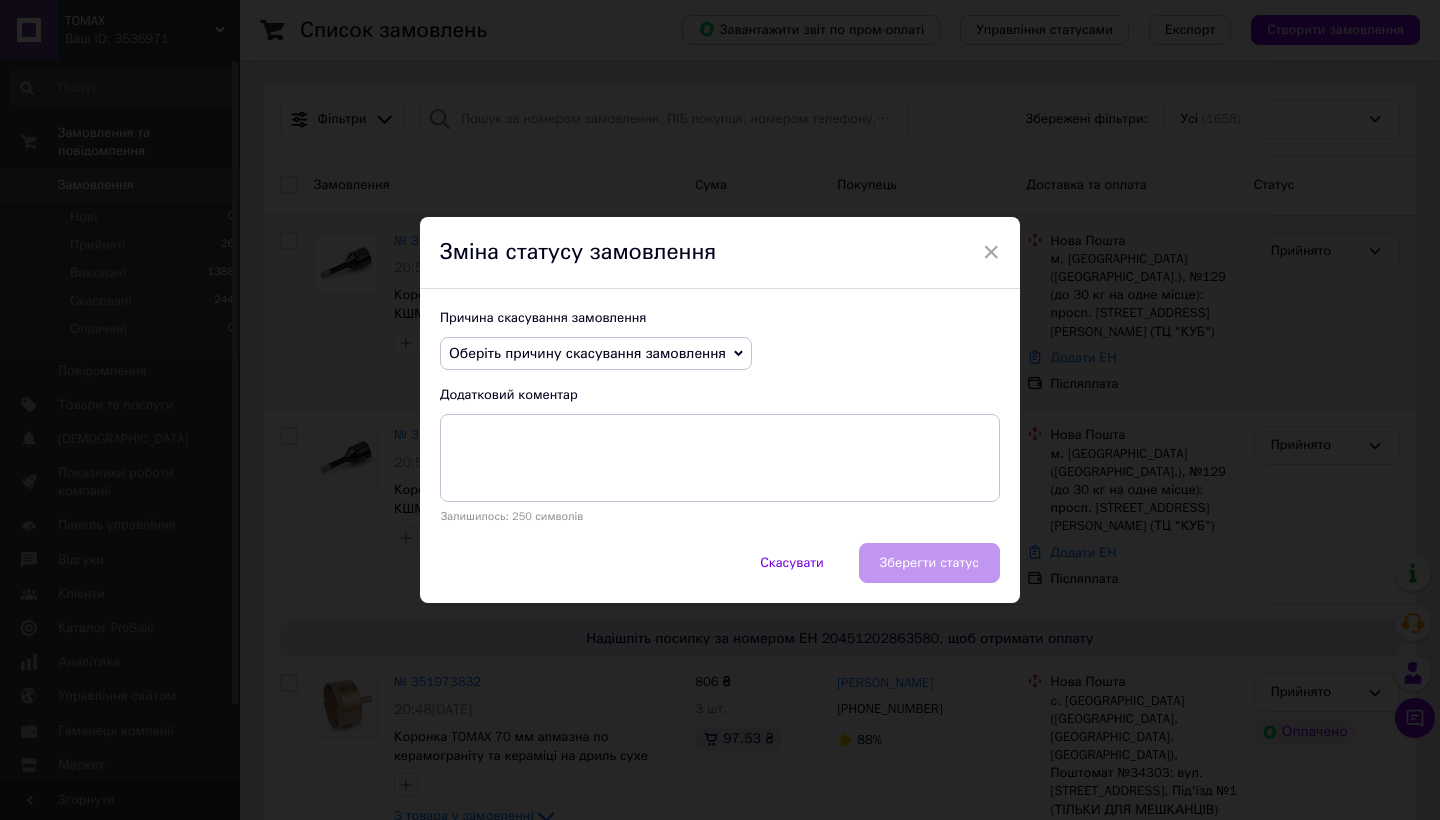 click on "Оберіть причину скасування замовлення" at bounding box center [587, 353] 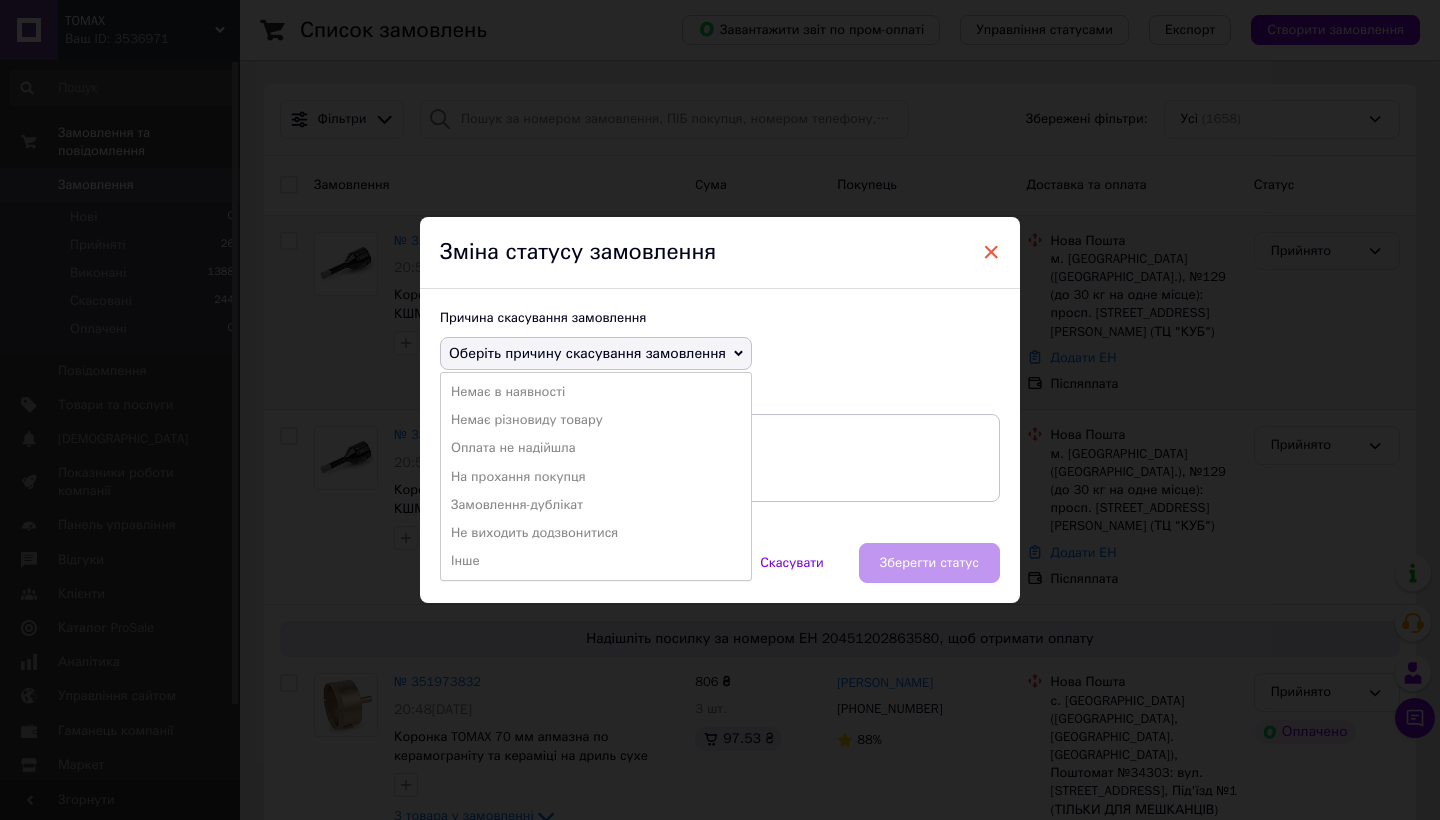 click on "×" at bounding box center [991, 252] 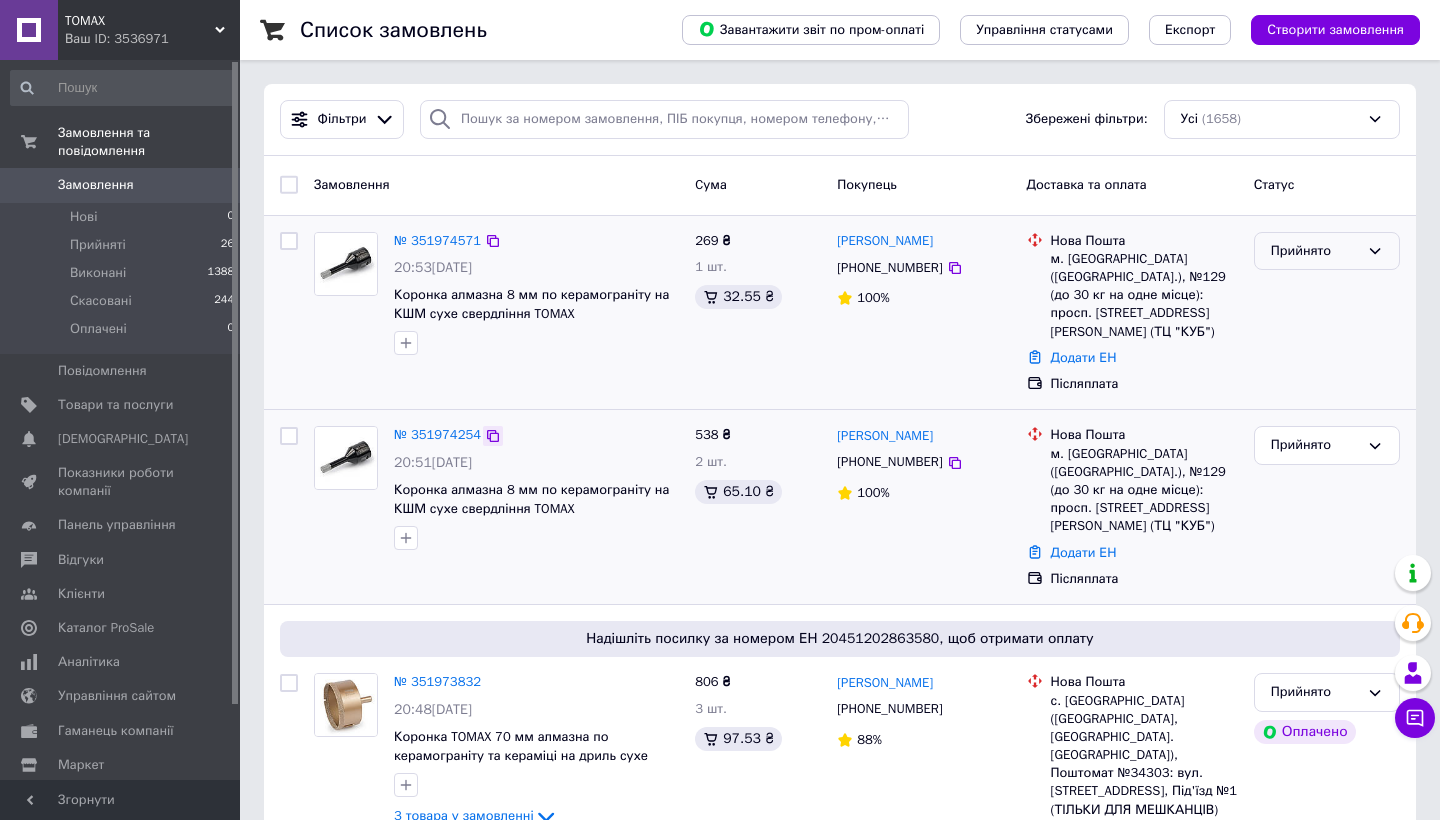 click 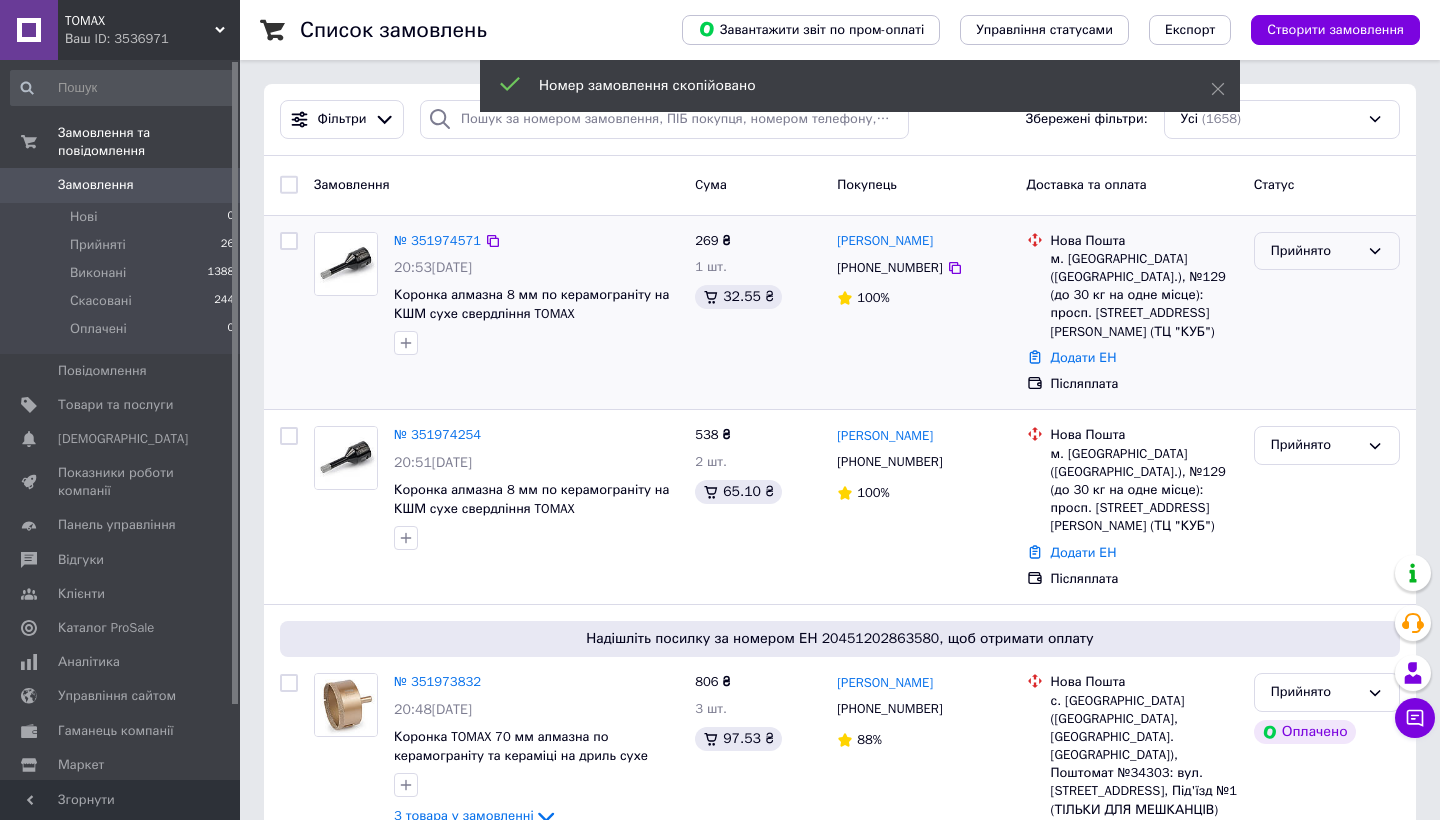 click on "Прийнято" at bounding box center [1327, 313] 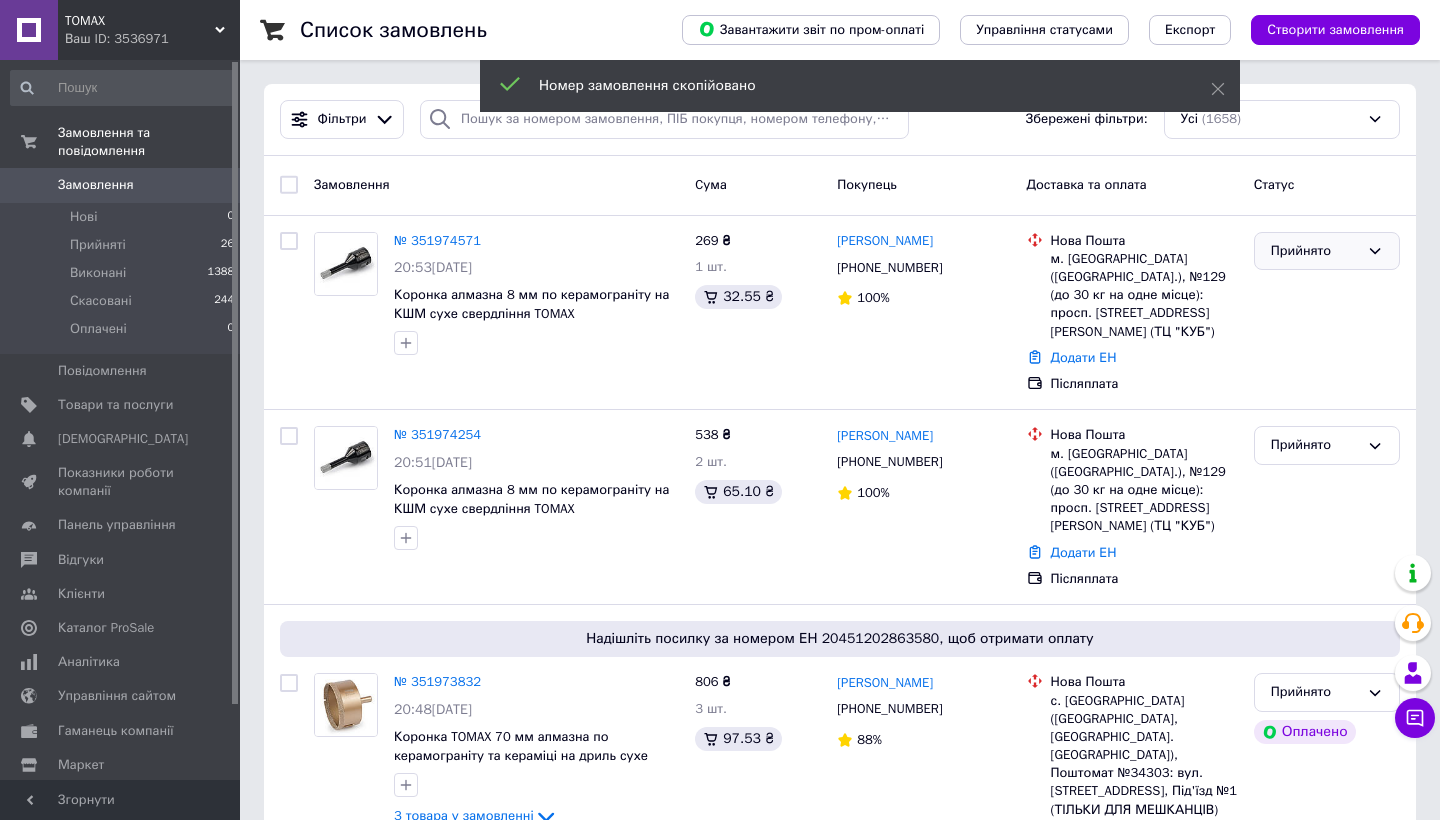 click on "Прийнято" at bounding box center (1327, 251) 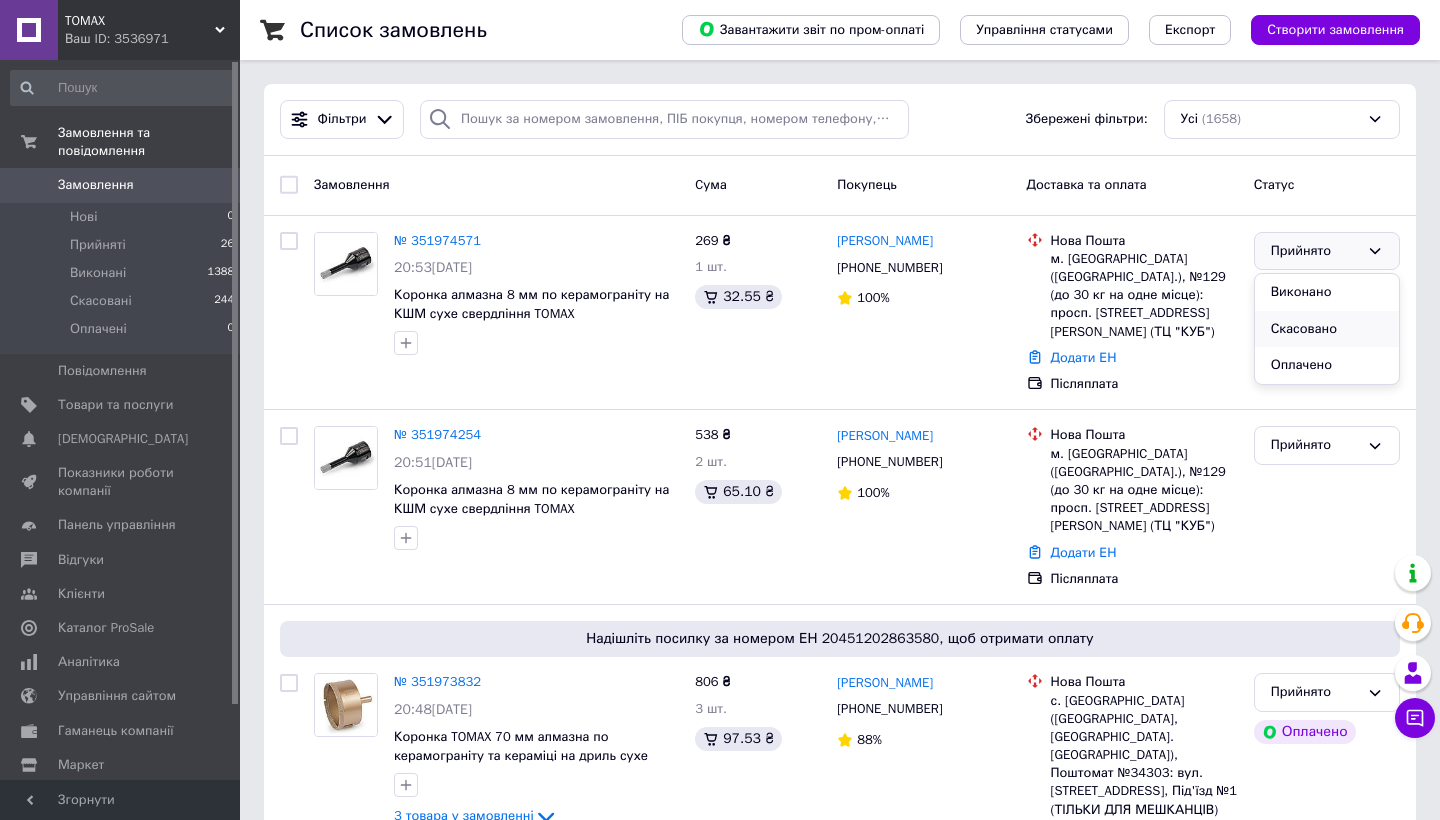 click on "Скасовано" at bounding box center (1327, 329) 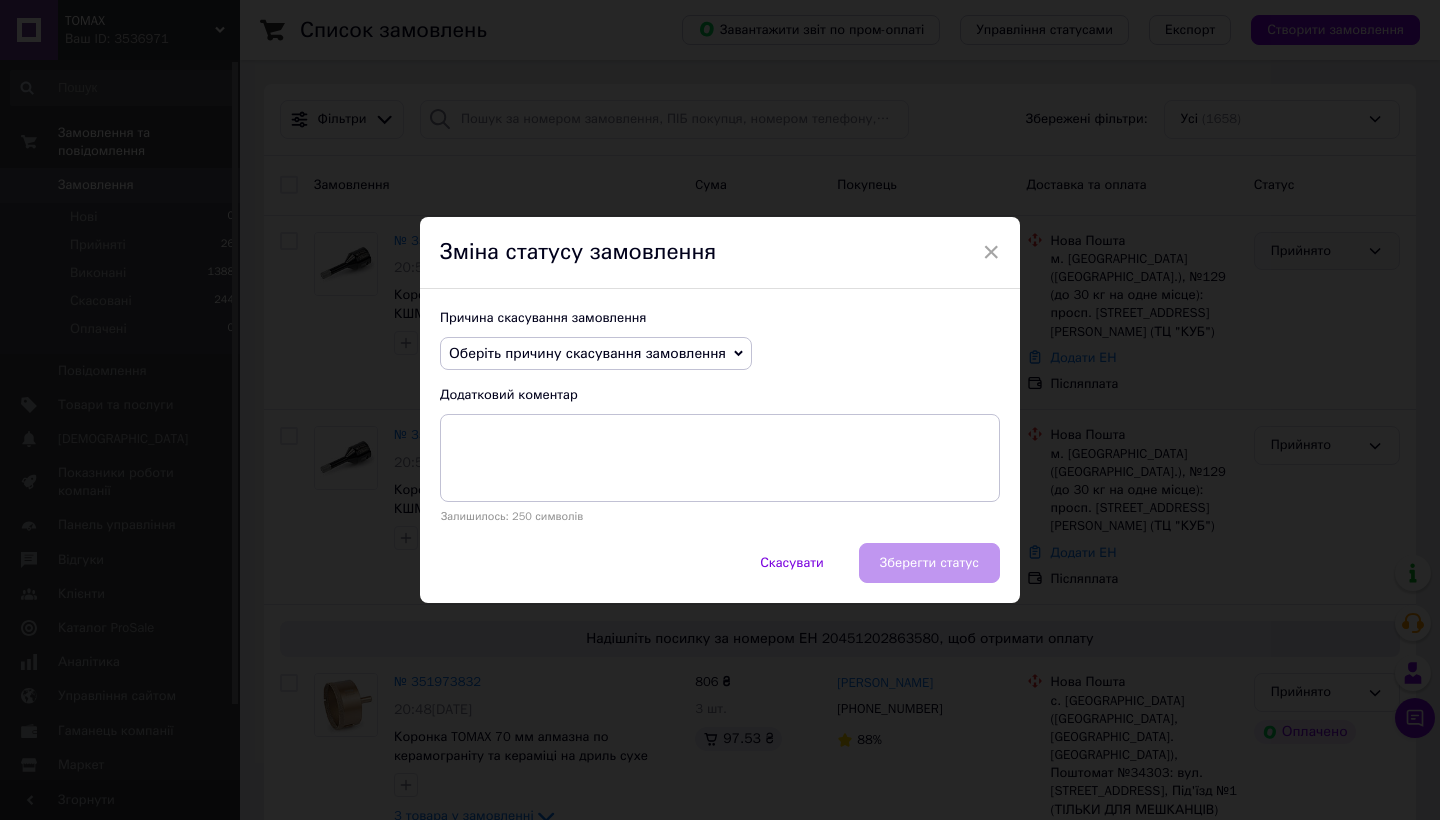 click on "Оберіть причину скасування замовлення" at bounding box center (587, 353) 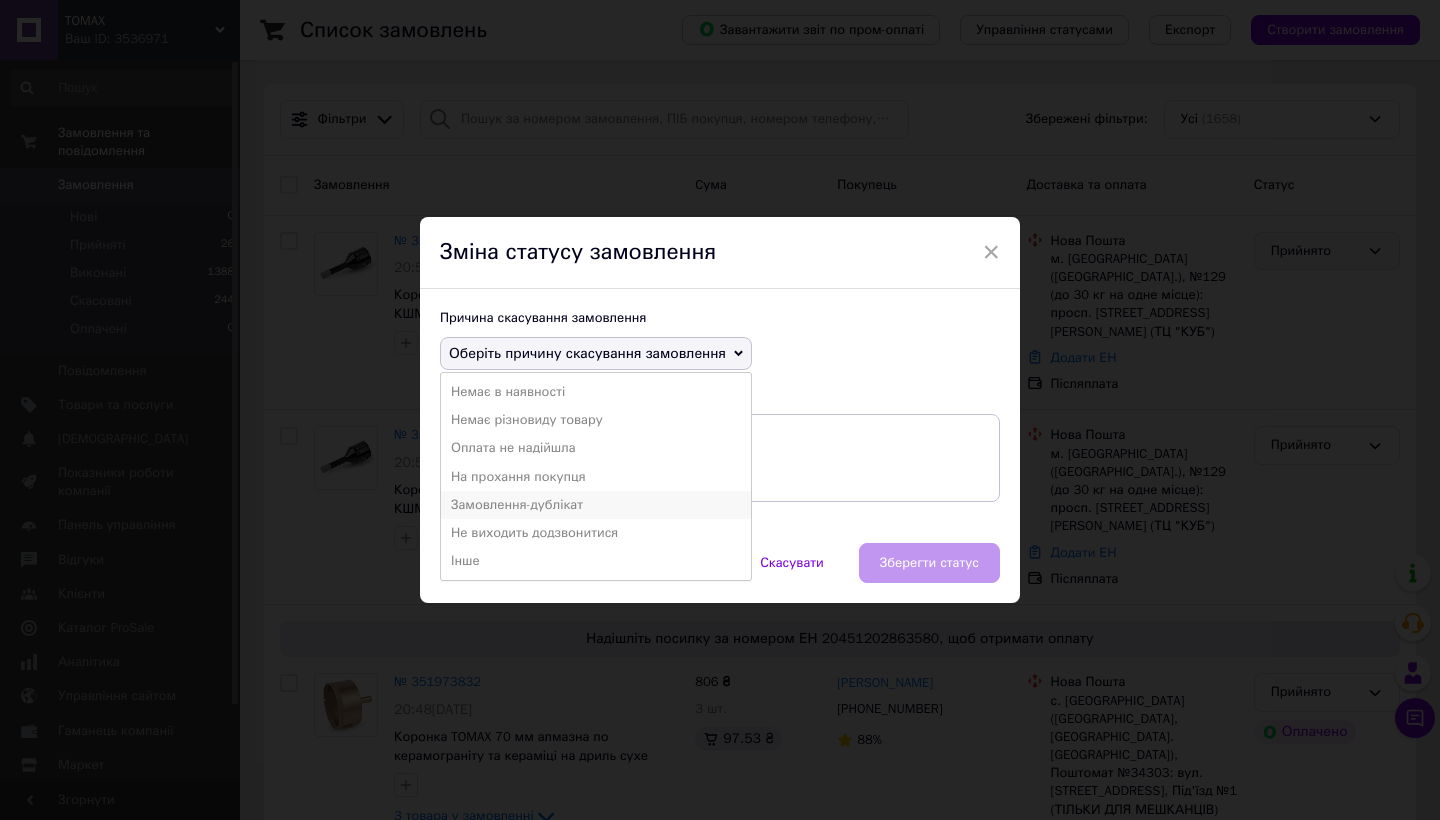 click on "Замовлення-дублікат" at bounding box center (596, 505) 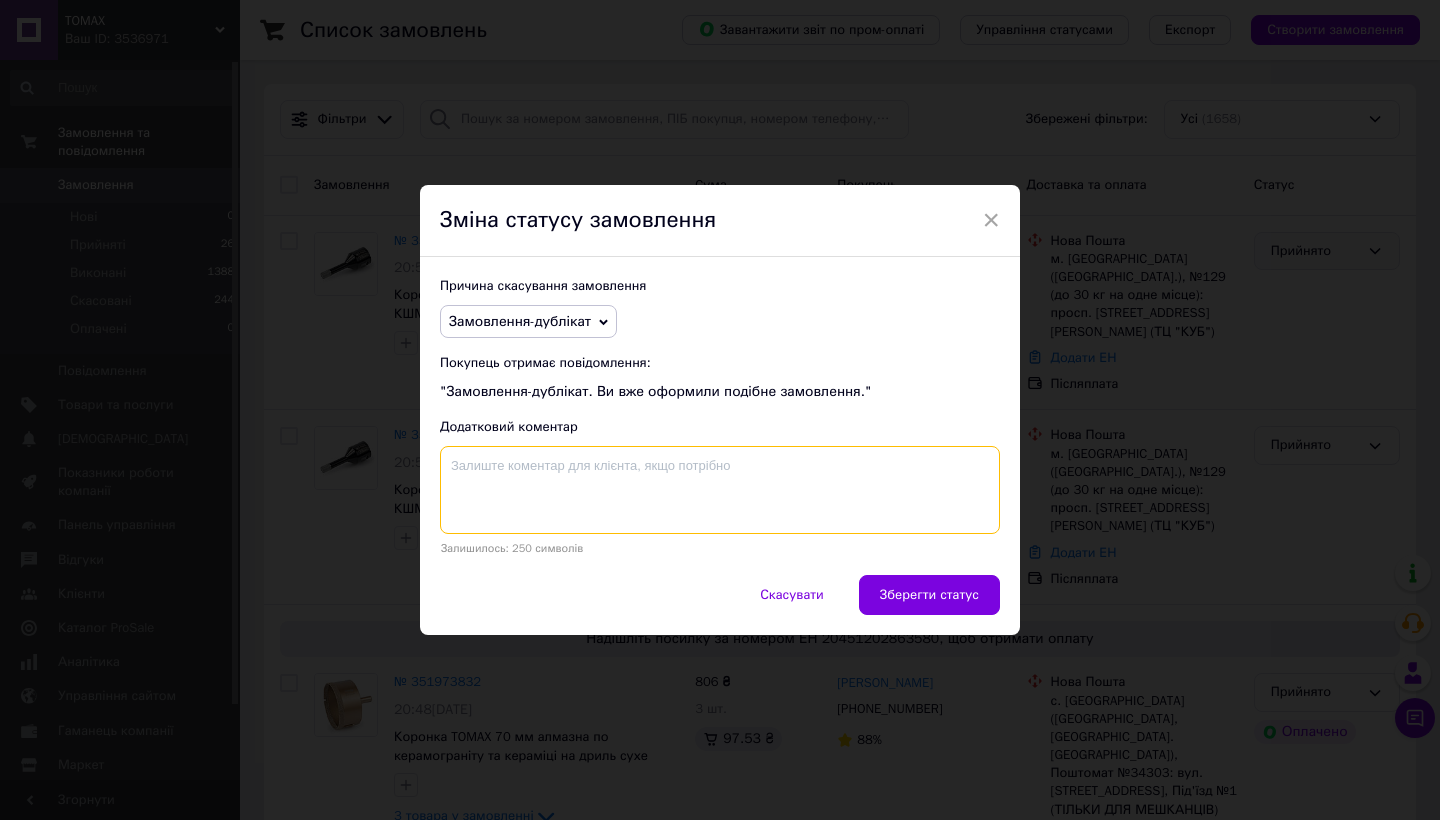 click at bounding box center [720, 490] 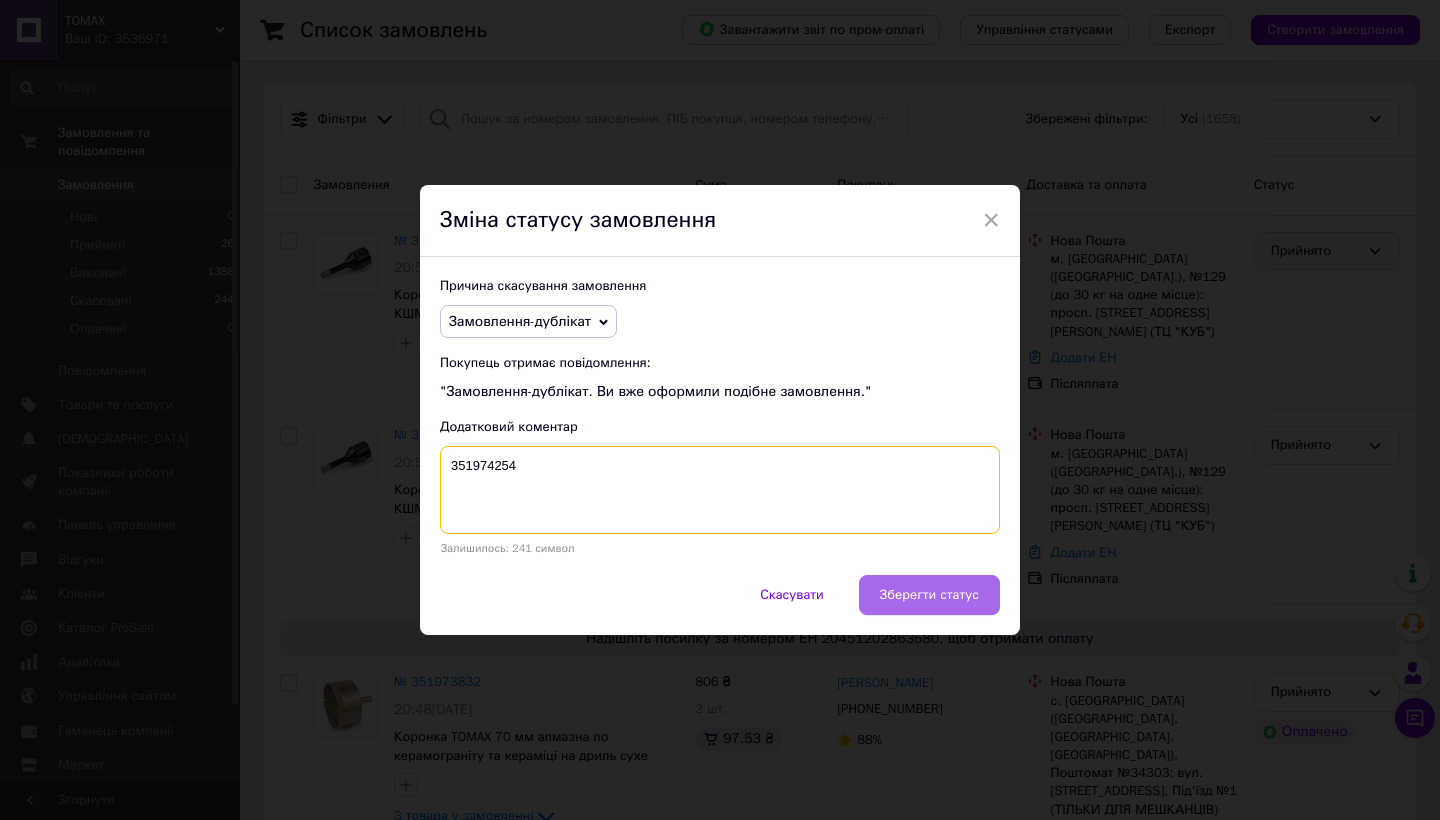 type on "351974254" 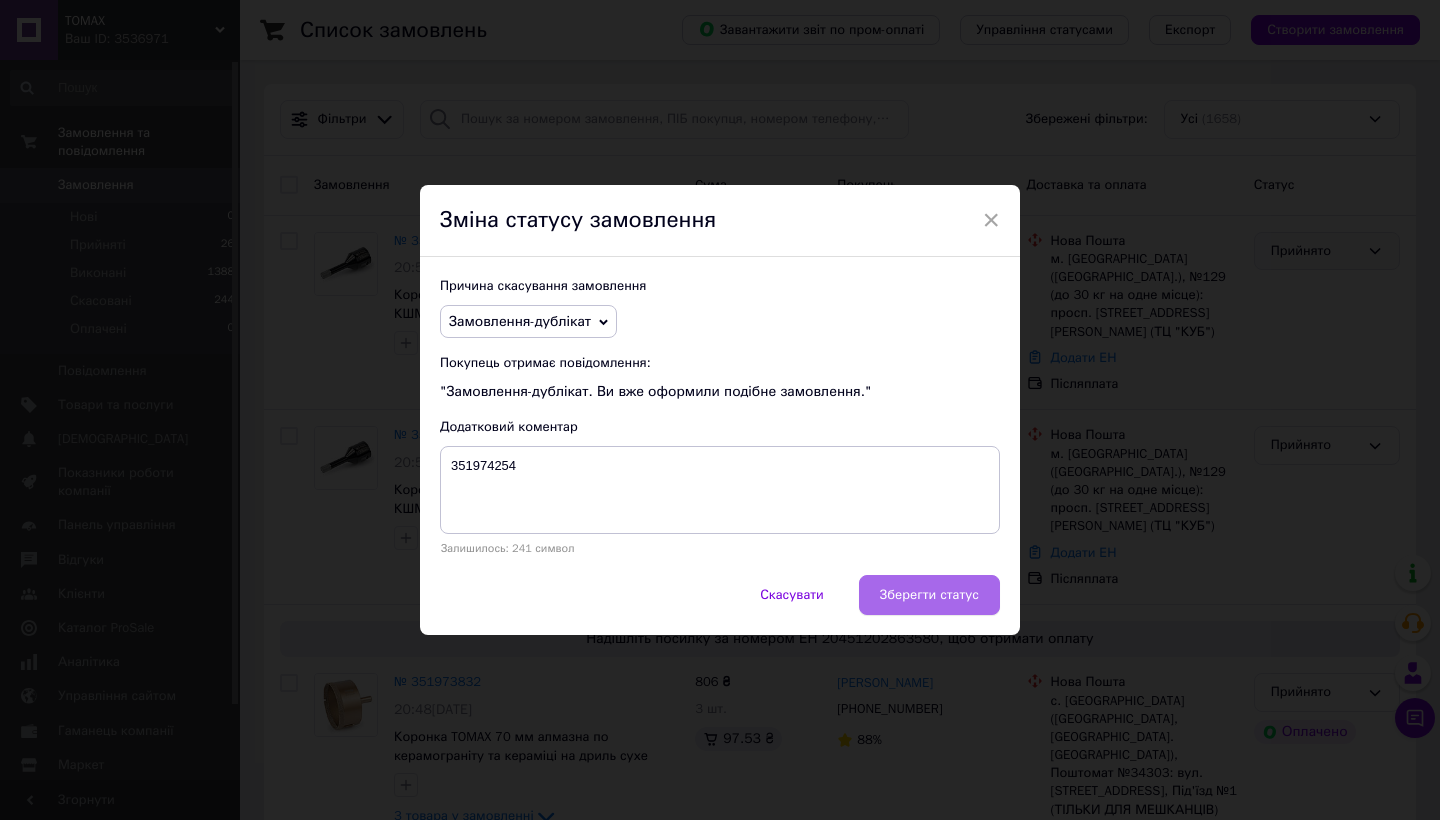 click on "Зберегти статус" at bounding box center [929, 595] 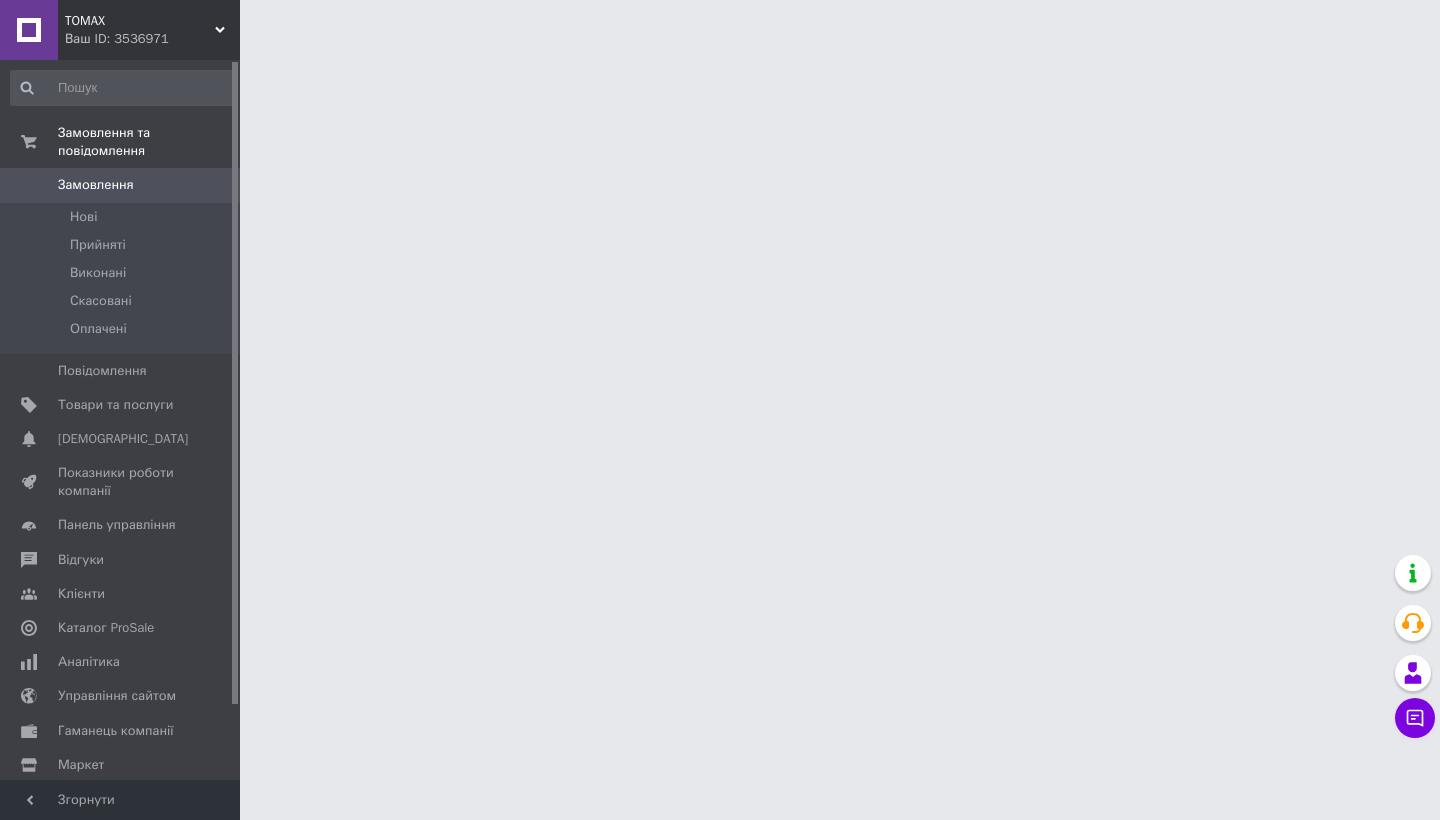 scroll, scrollTop: 0, scrollLeft: 0, axis: both 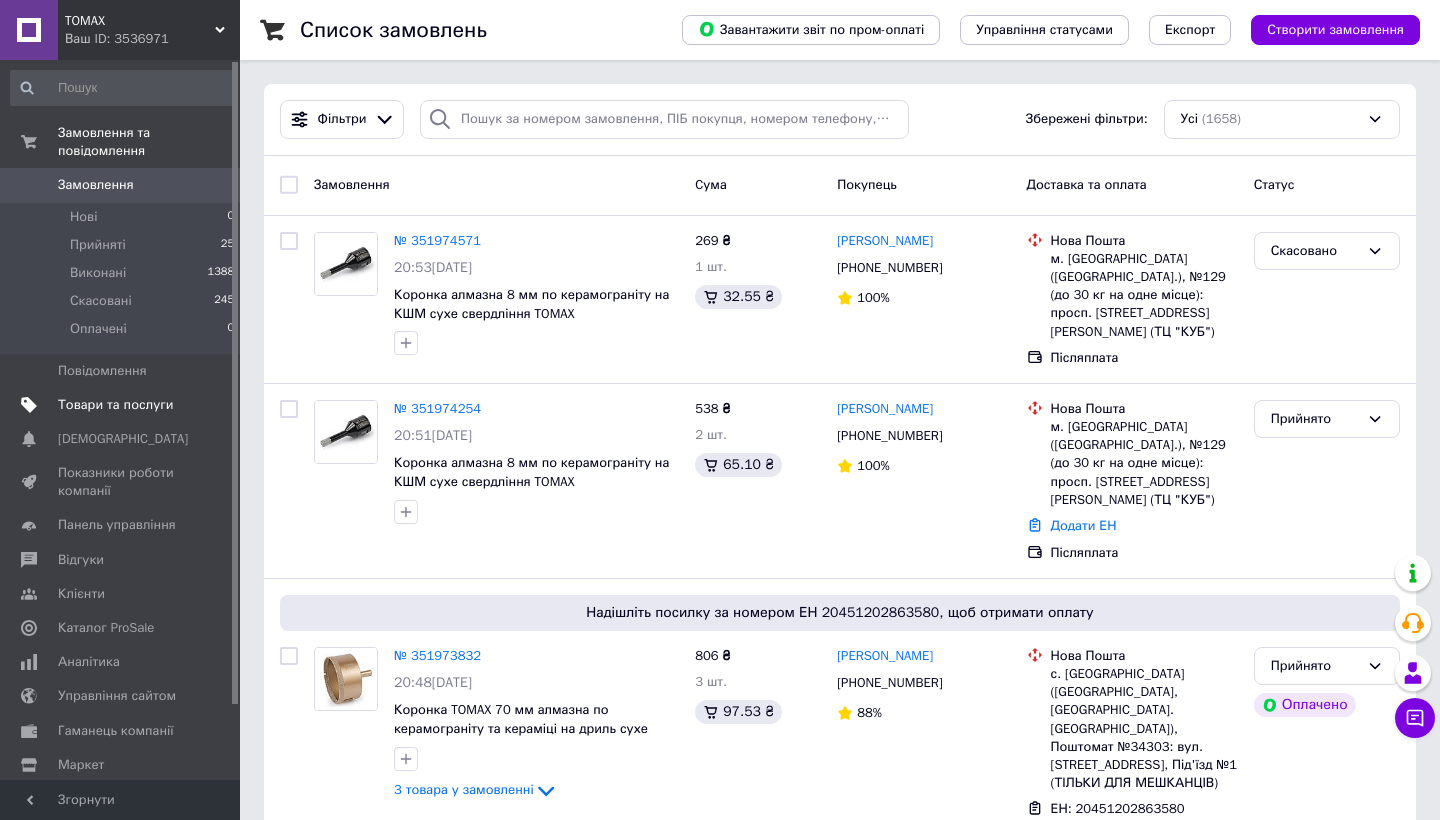 click on "Товари та послуги" at bounding box center [115, 405] 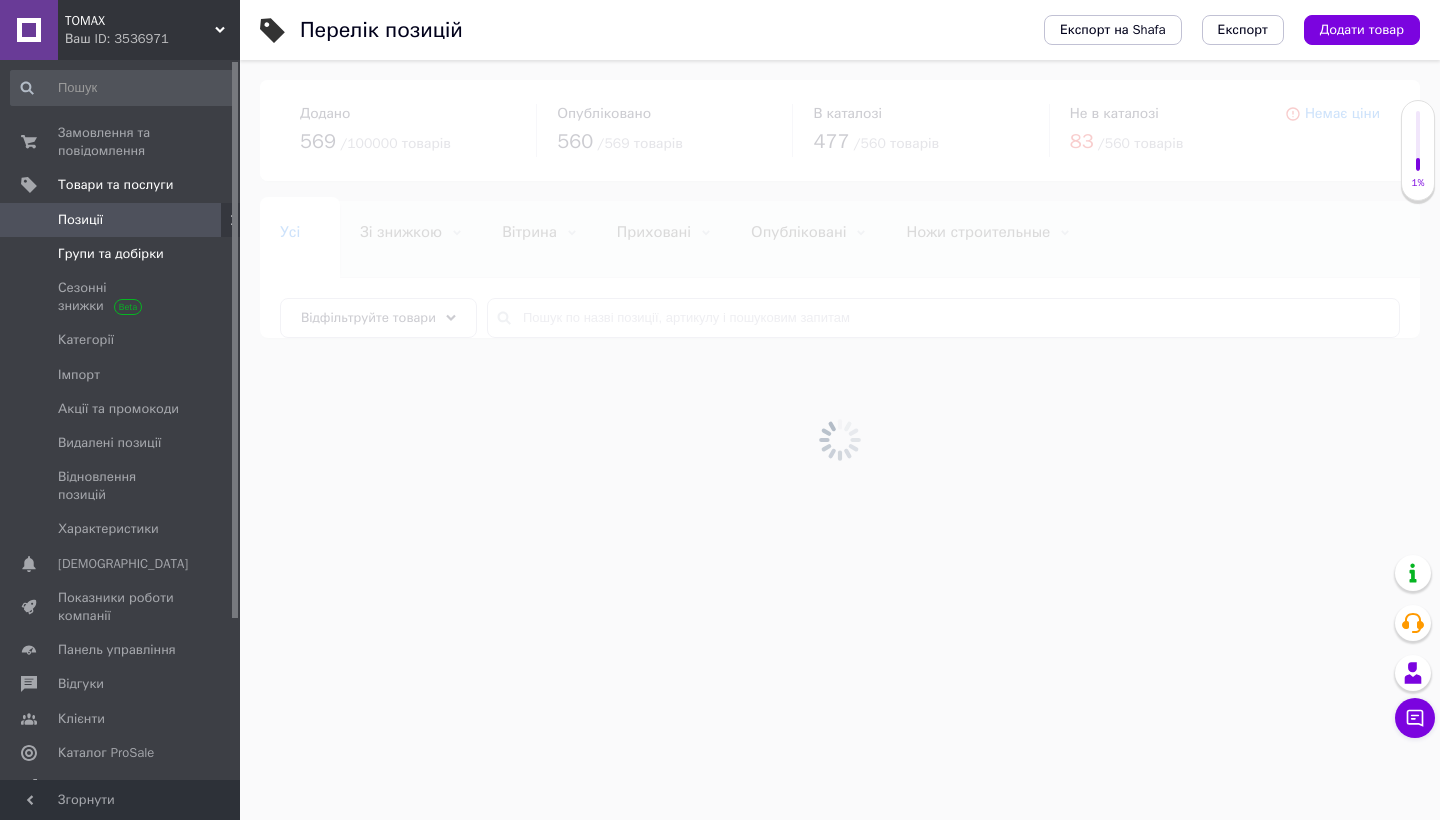 click on "Групи та добірки" at bounding box center (111, 254) 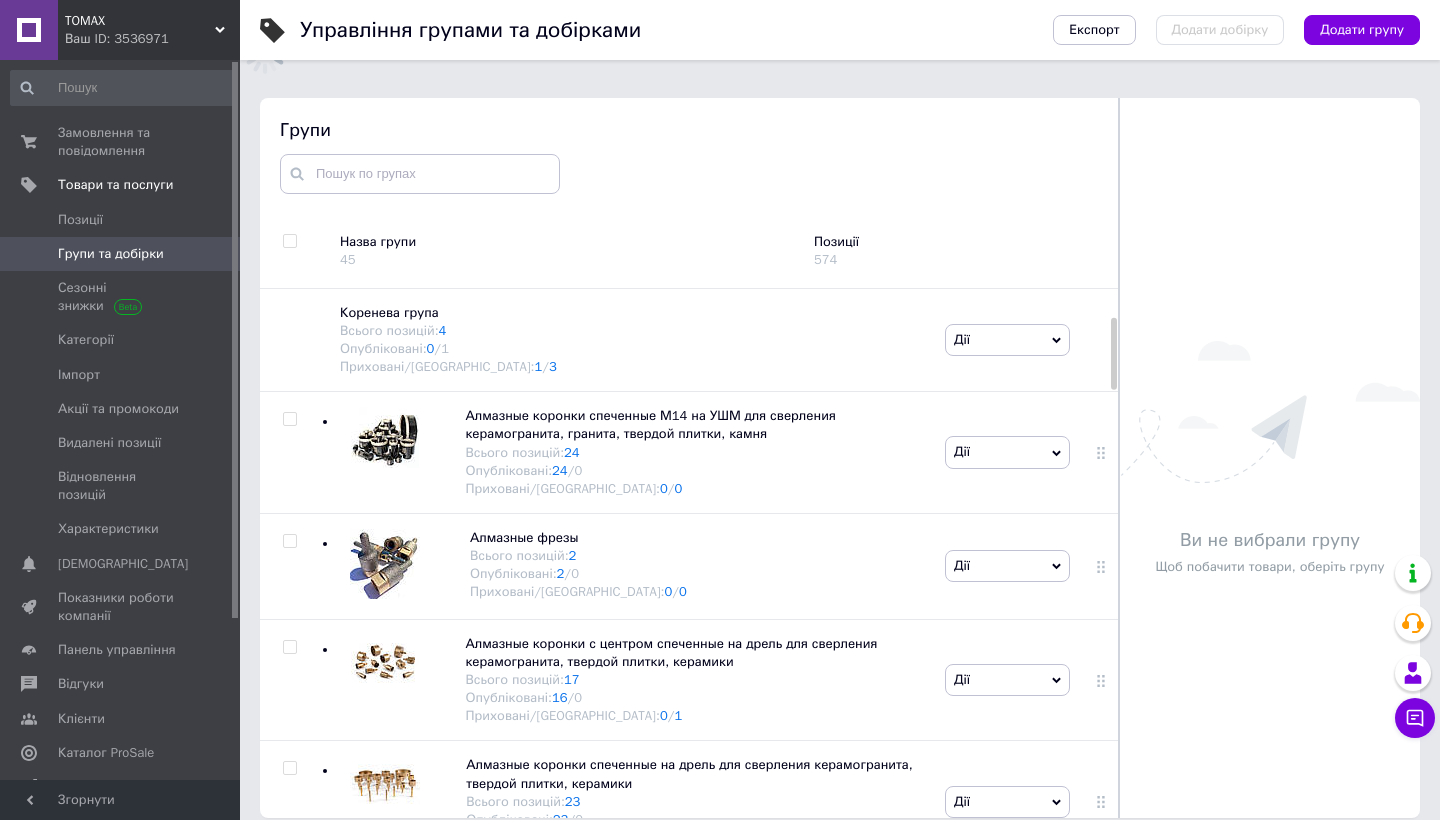 scroll, scrollTop: 113, scrollLeft: 0, axis: vertical 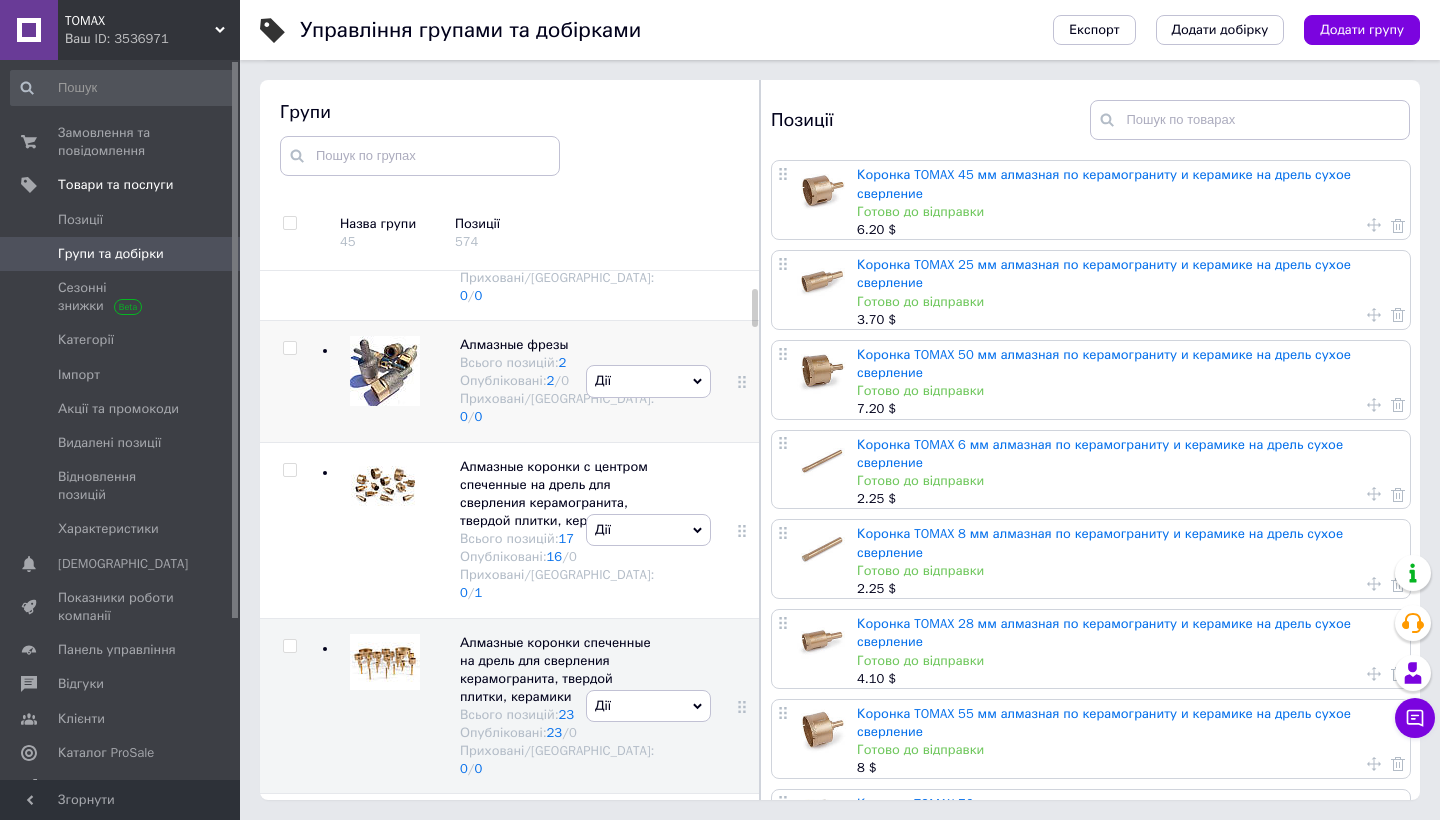 click at bounding box center [385, 371] 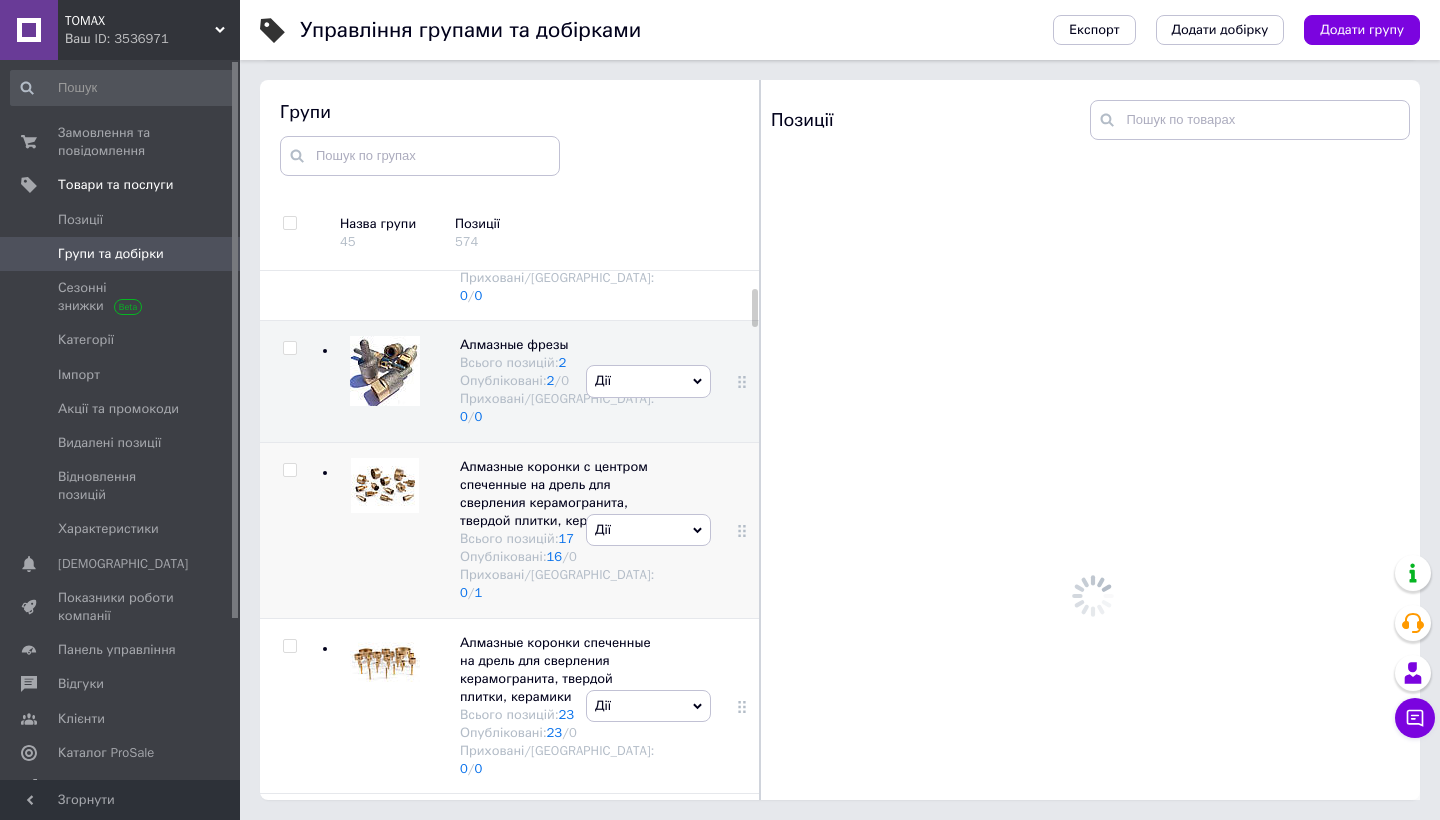click at bounding box center [385, 485] 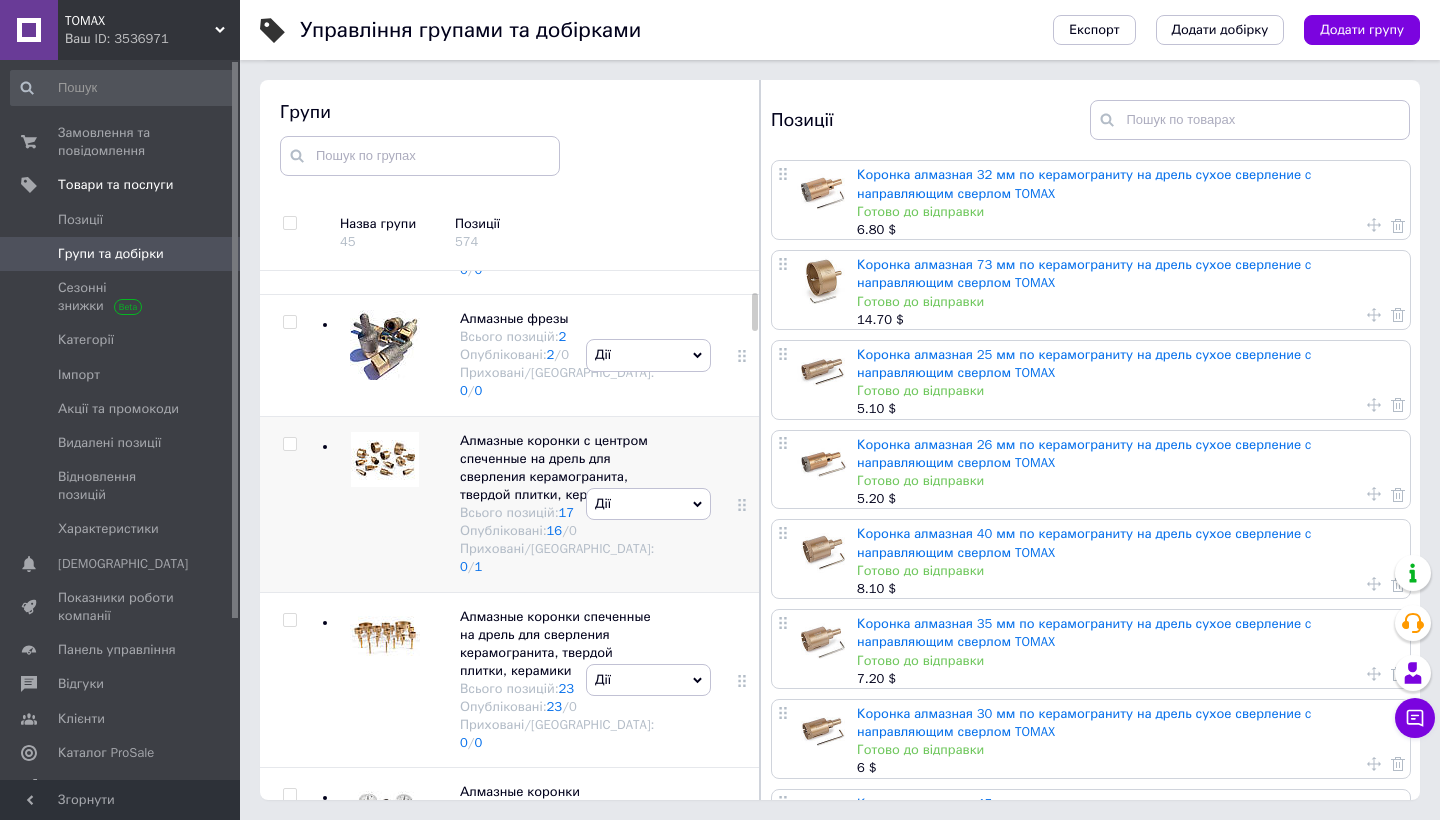 scroll, scrollTop: 289, scrollLeft: 0, axis: vertical 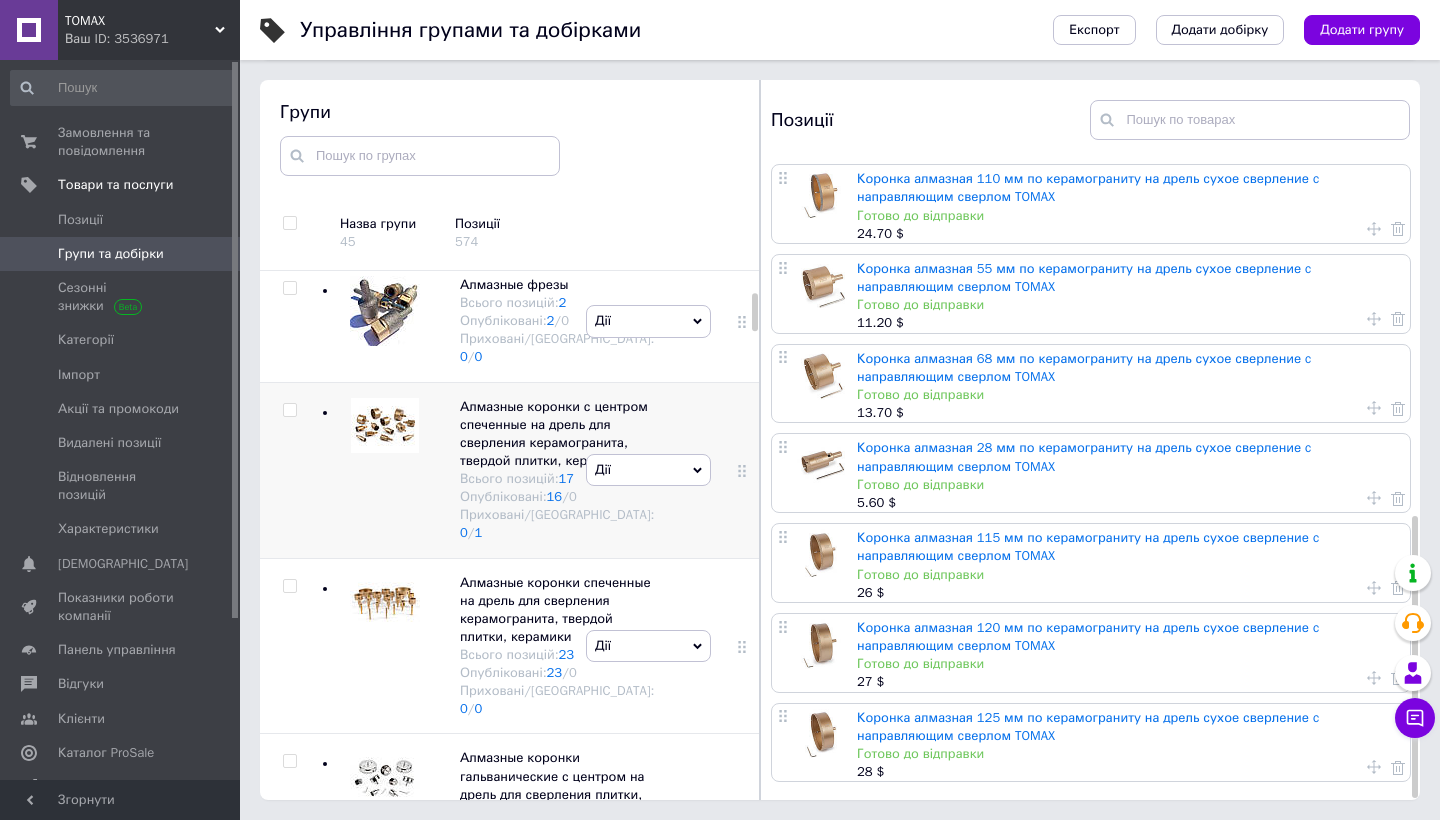 click at bounding box center (385, 425) 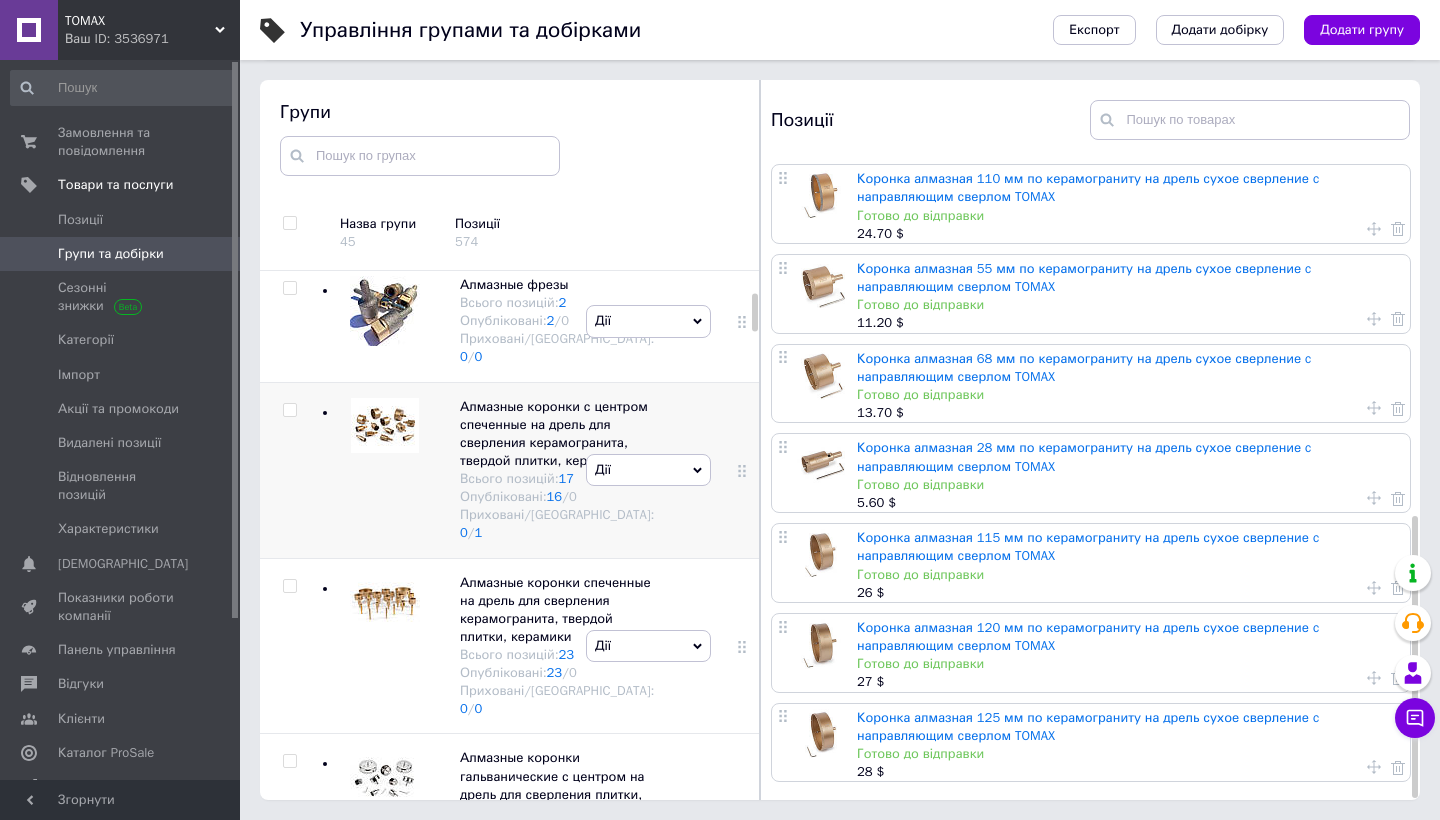 scroll, scrollTop: 674, scrollLeft: 0, axis: vertical 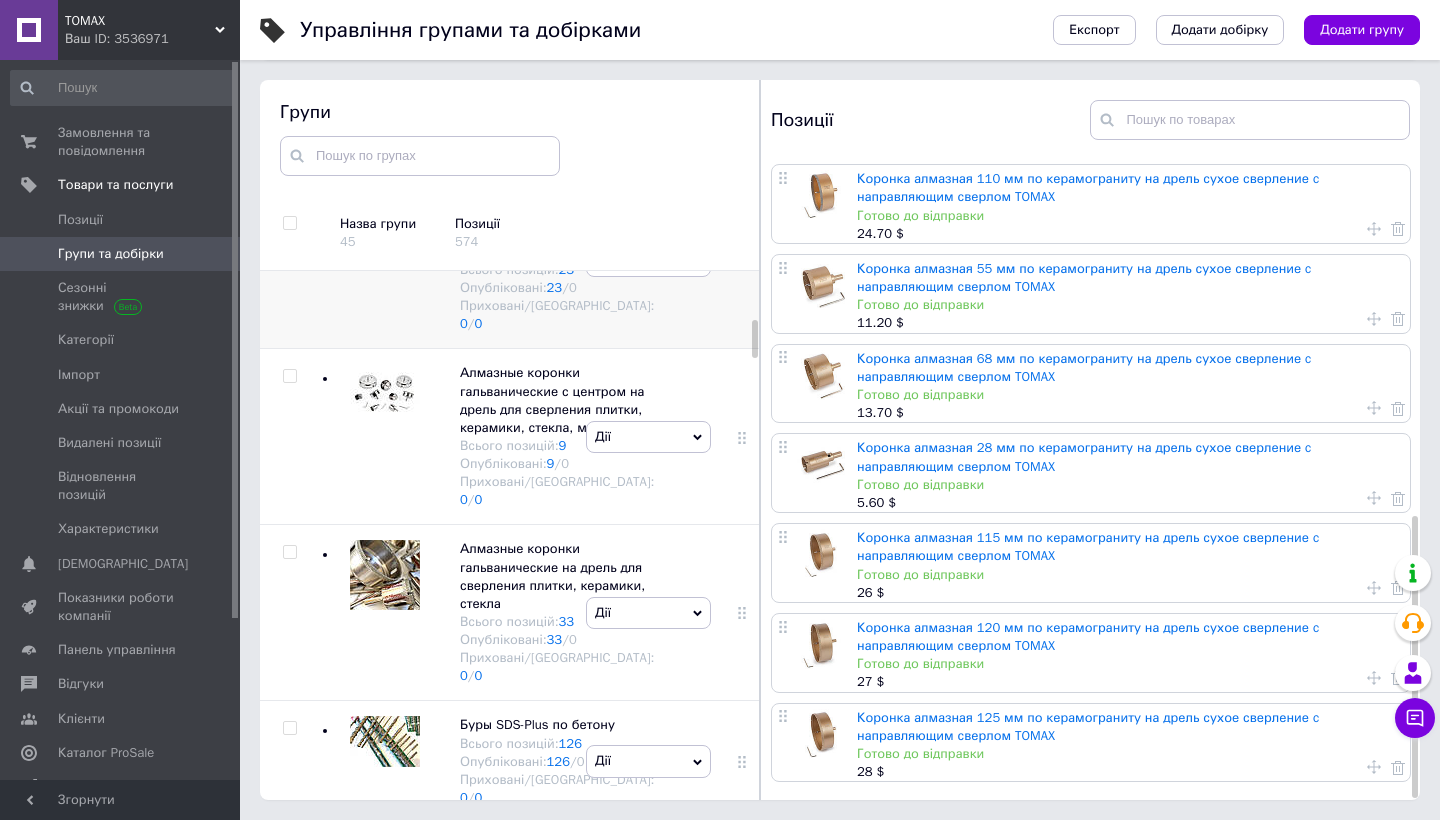 click at bounding box center (380, 261) 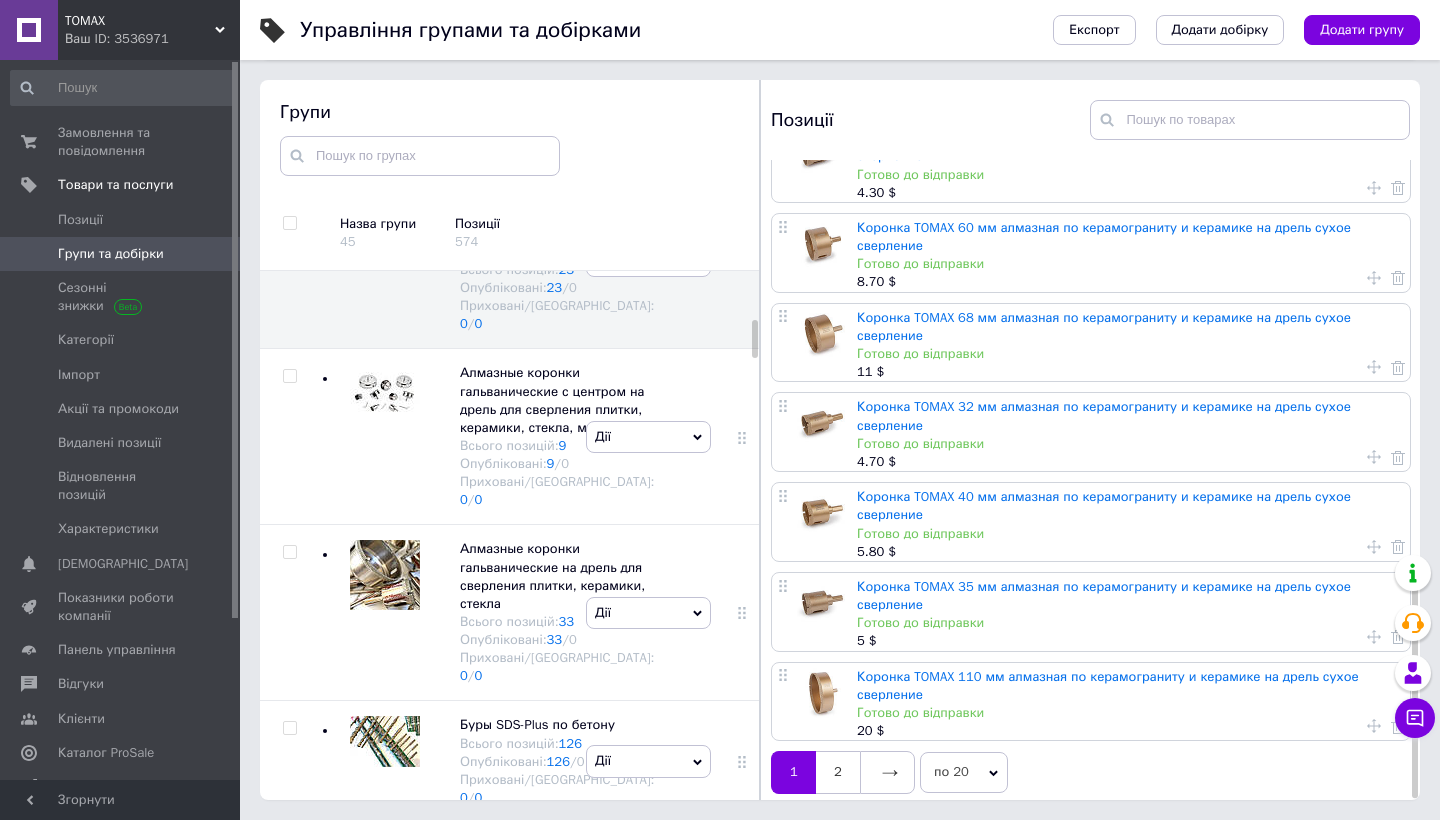 scroll, scrollTop: 1203, scrollLeft: 0, axis: vertical 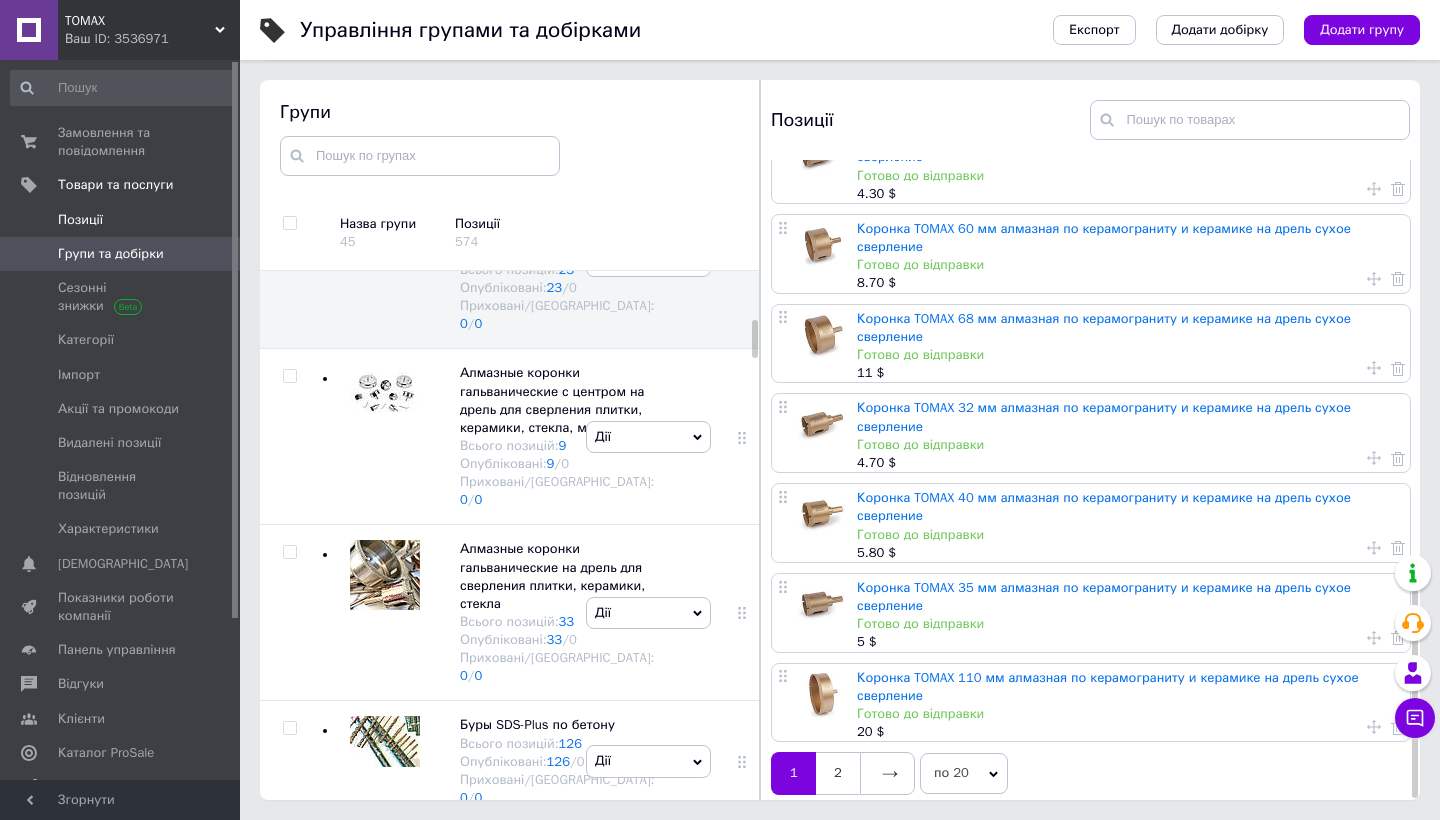click on "Позиції" at bounding box center [121, 220] 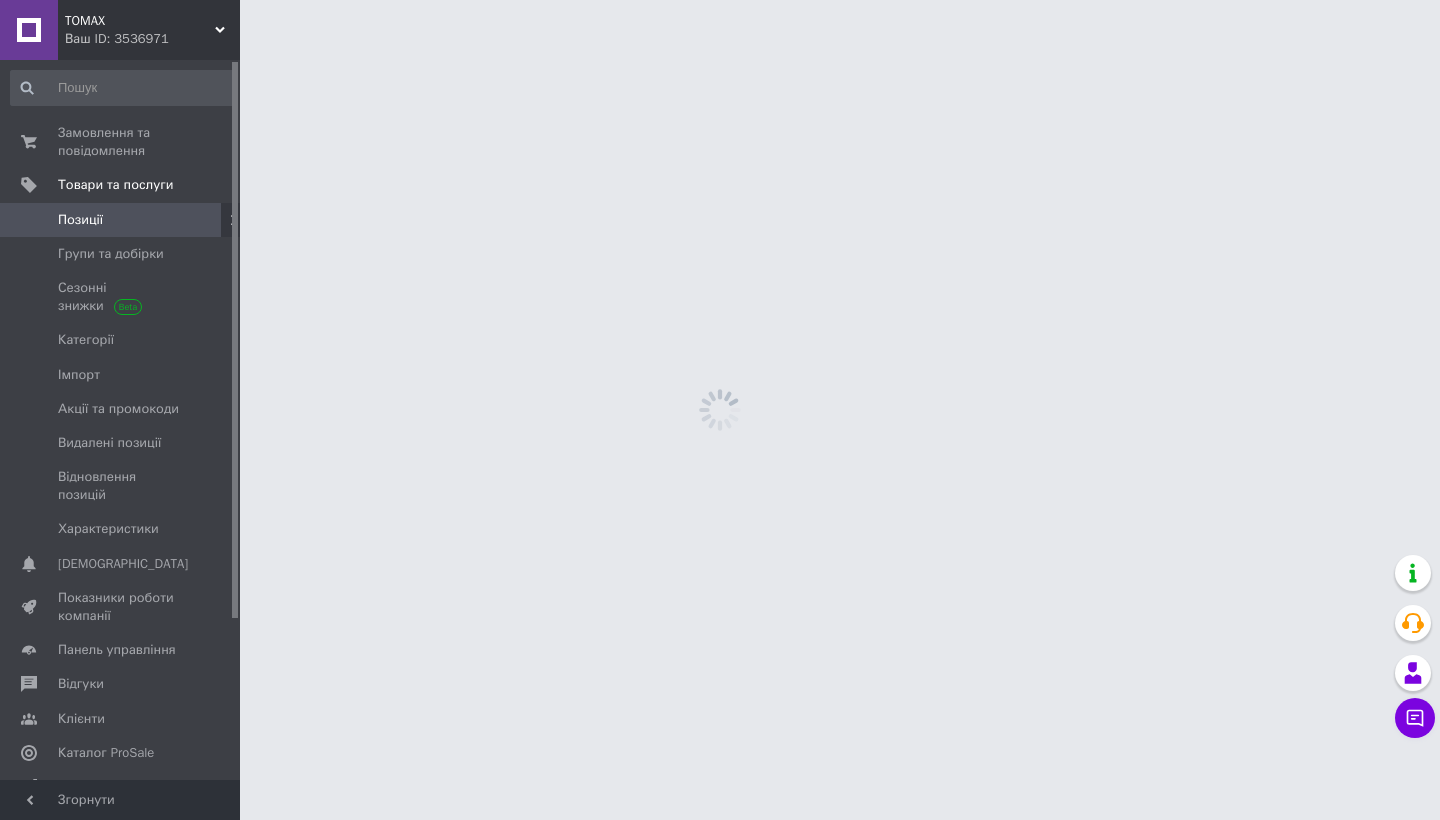 scroll, scrollTop: 0, scrollLeft: 0, axis: both 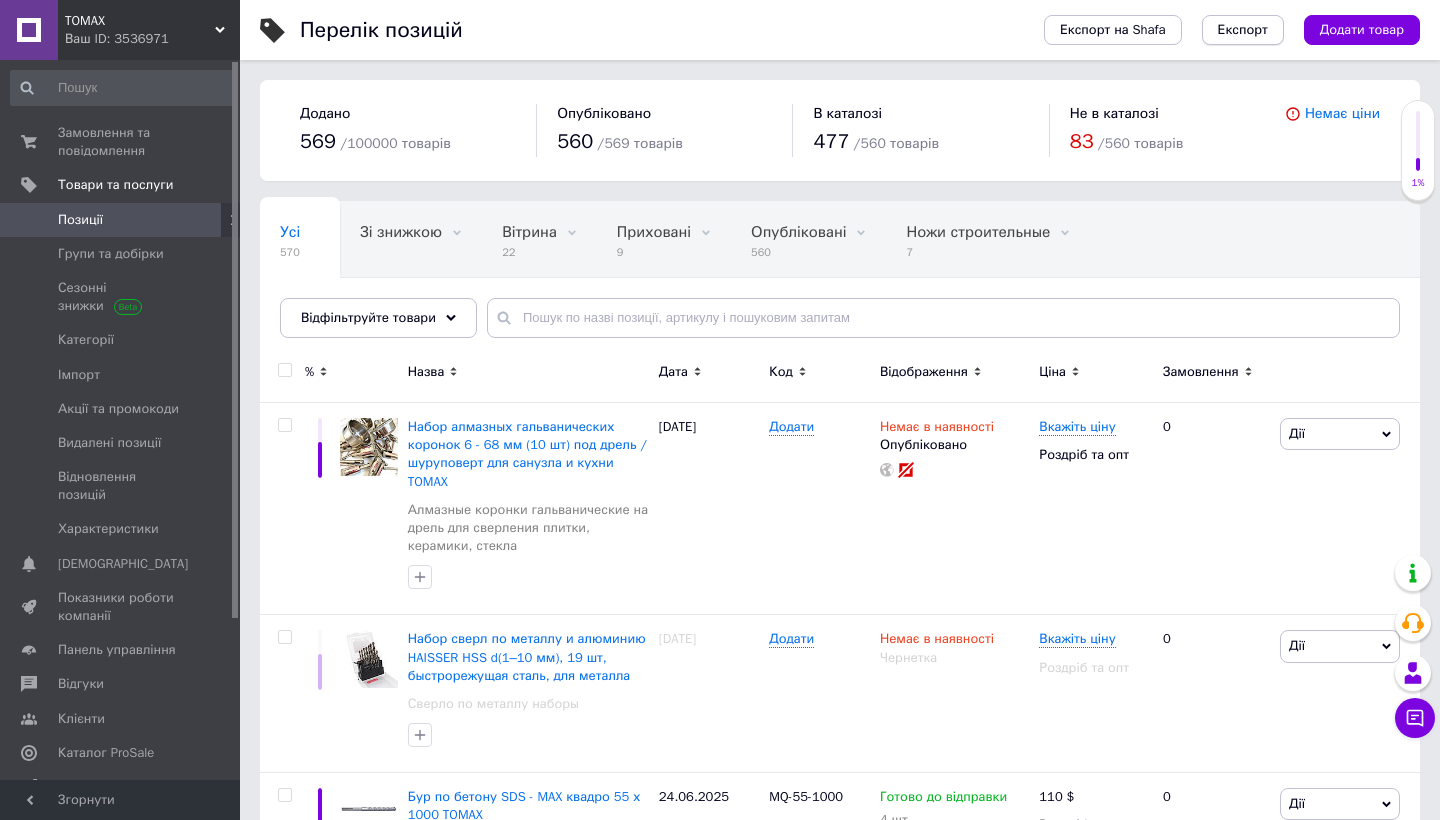 click on "Експорт" at bounding box center (1243, 30) 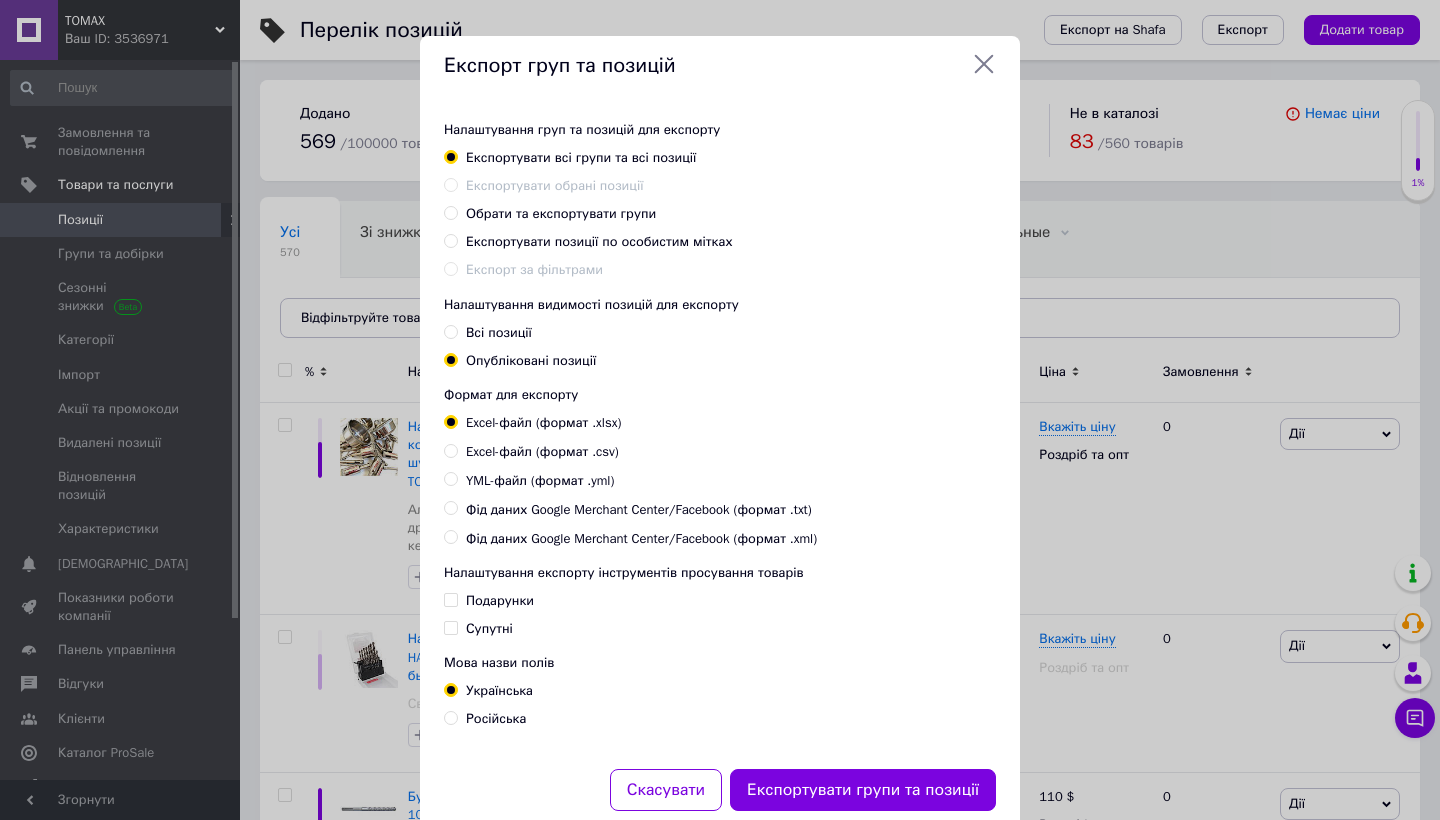 click on "Налаштування груп та позицій для експорту Експортувати всі групи та всі позиції Експортувати обрані позиції Обрати та експортувати групи Експортувати позиції по особистим мітках Експорт за фільтрами" at bounding box center (720, 200) 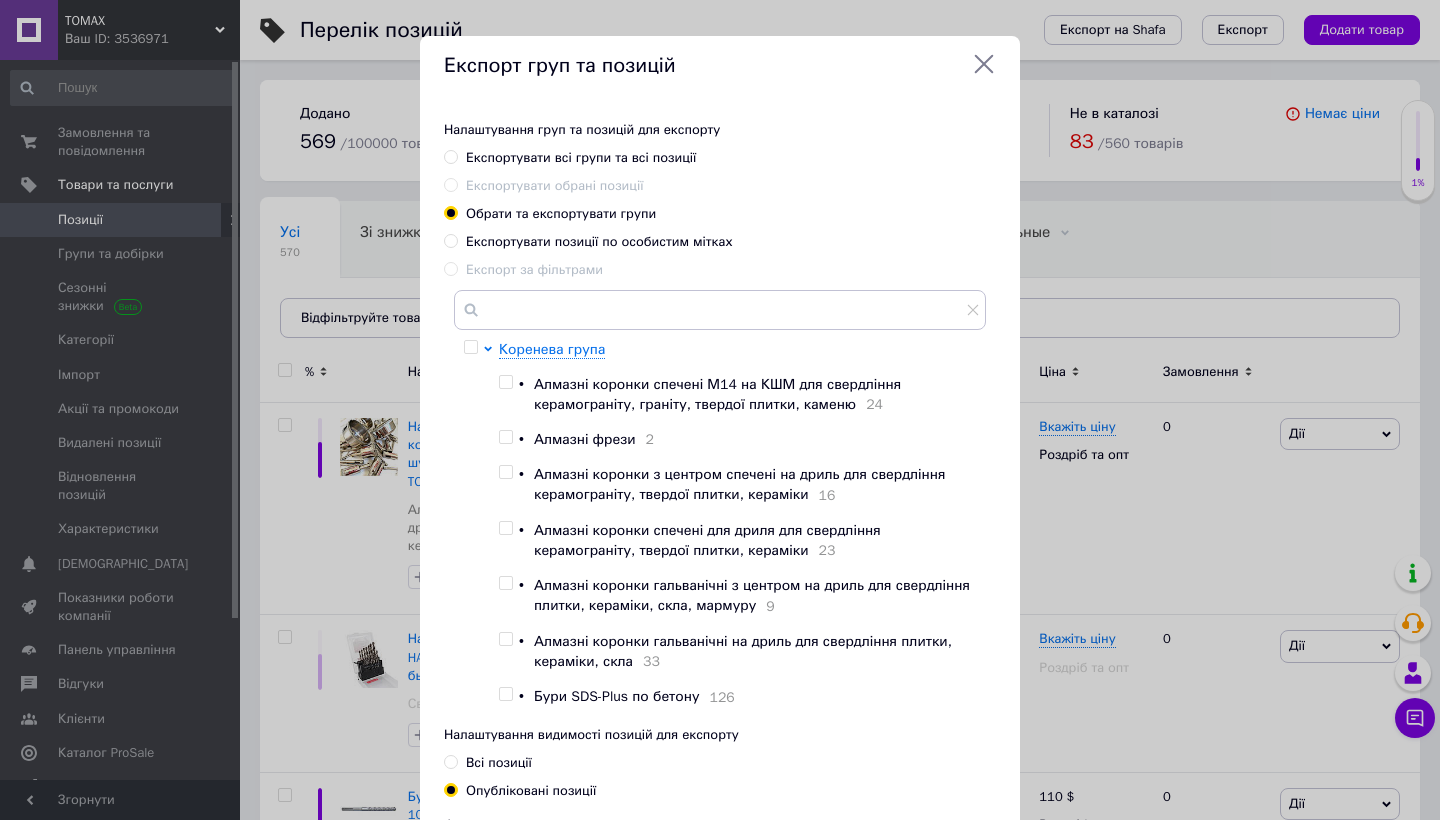 click on "Всі позиції" at bounding box center [450, 761] 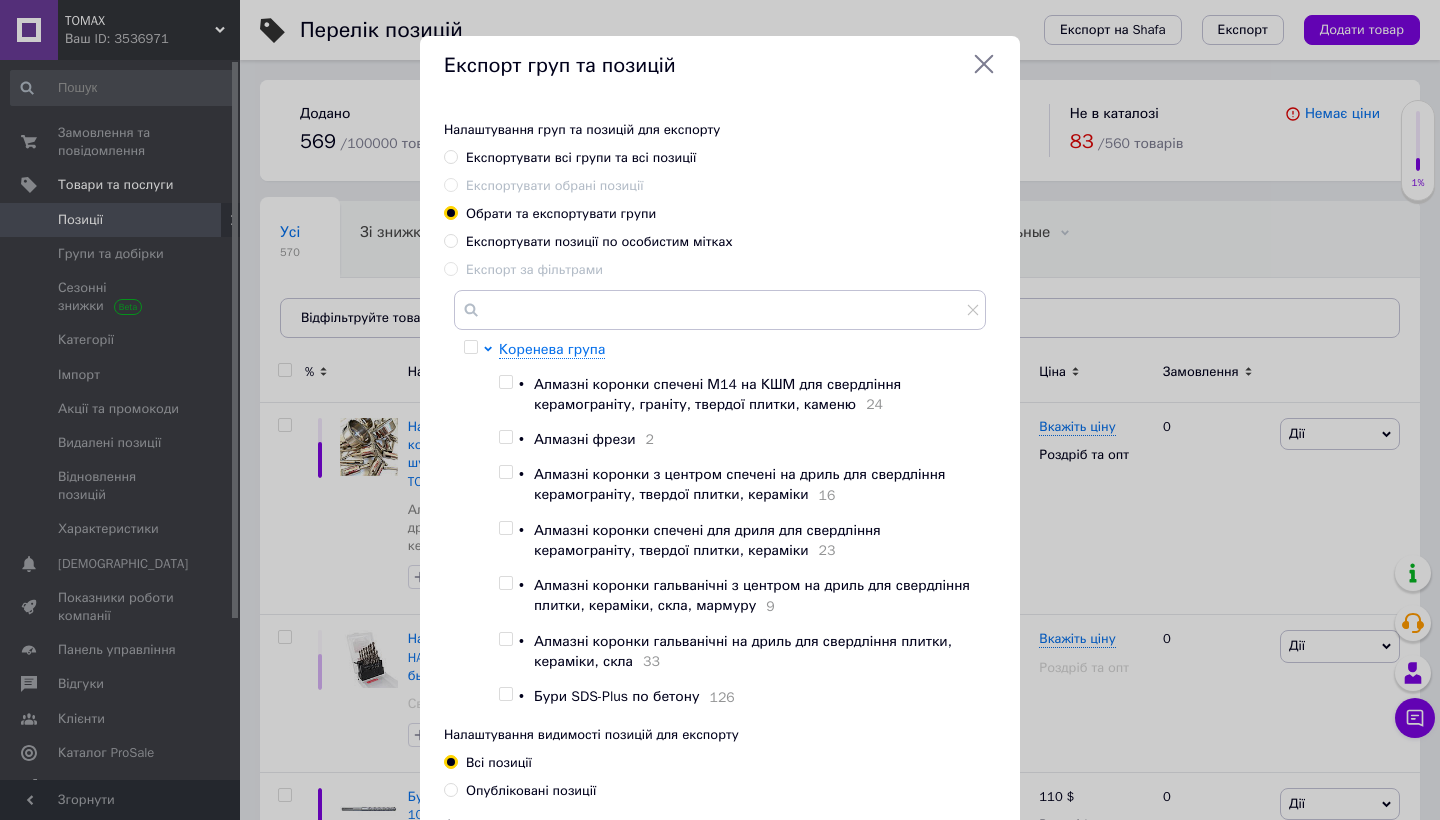 click at bounding box center [505, 528] 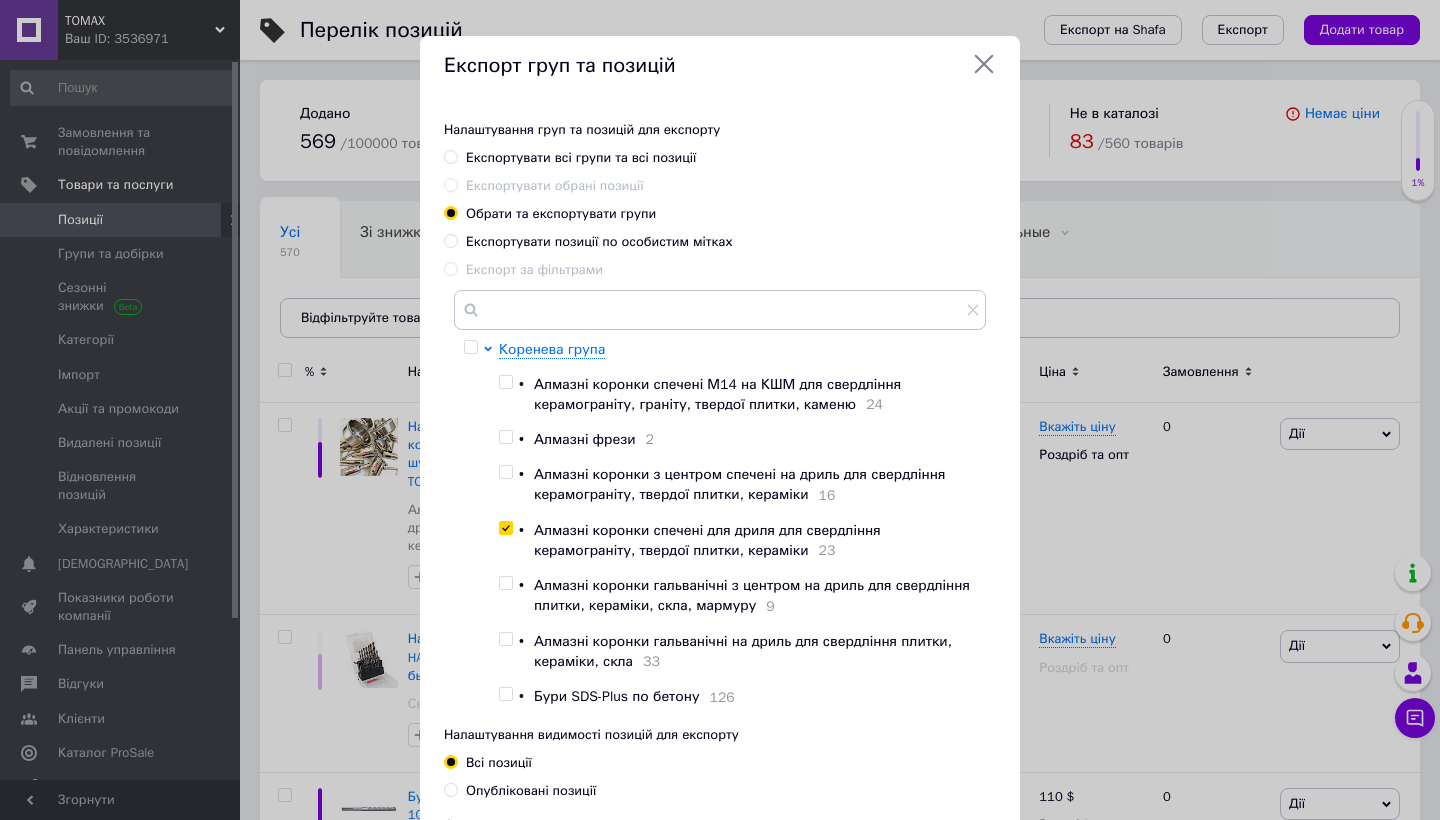 checkbox on "true" 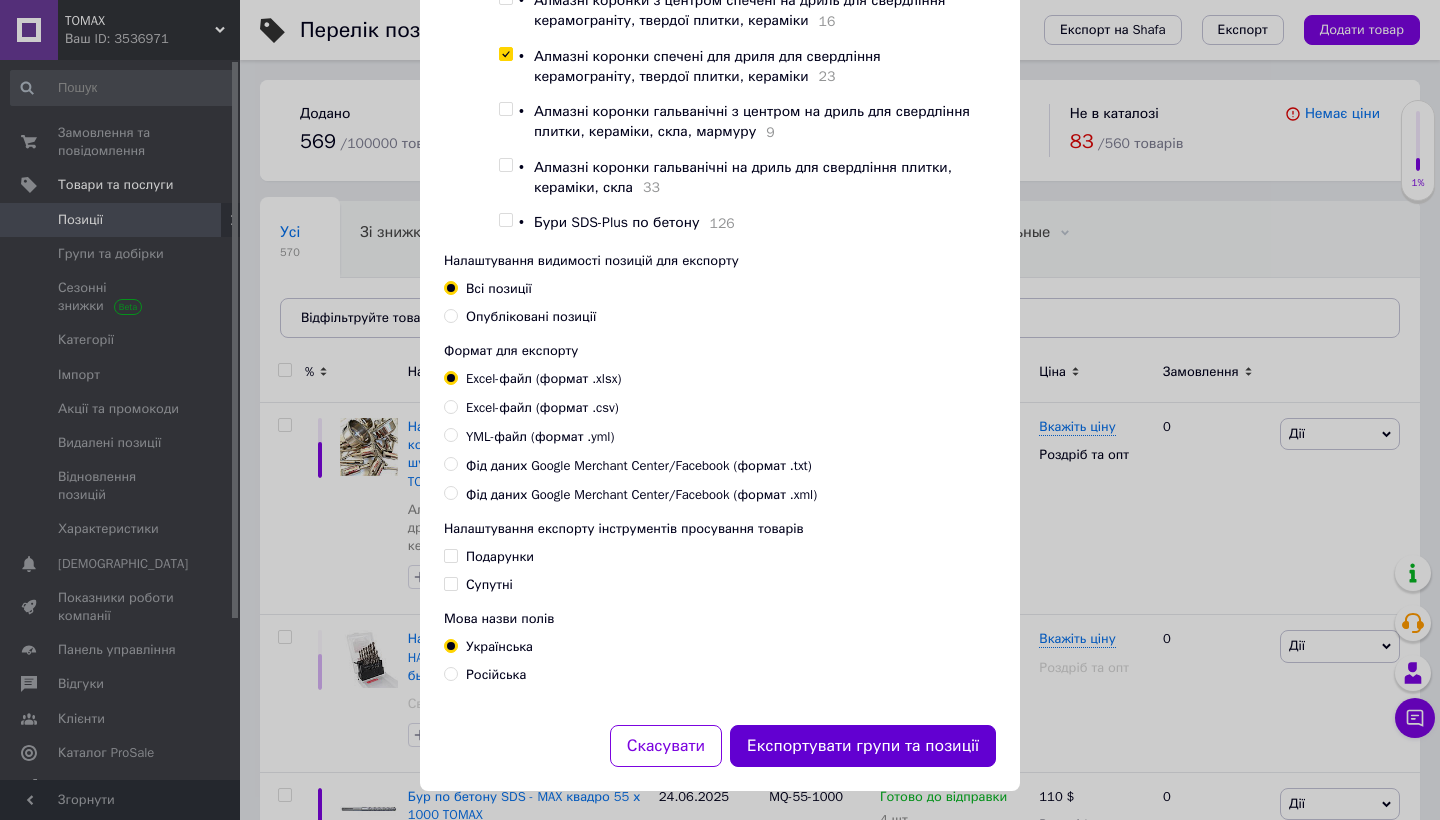 click on "Експортувати групи та позиції" at bounding box center [863, 746] 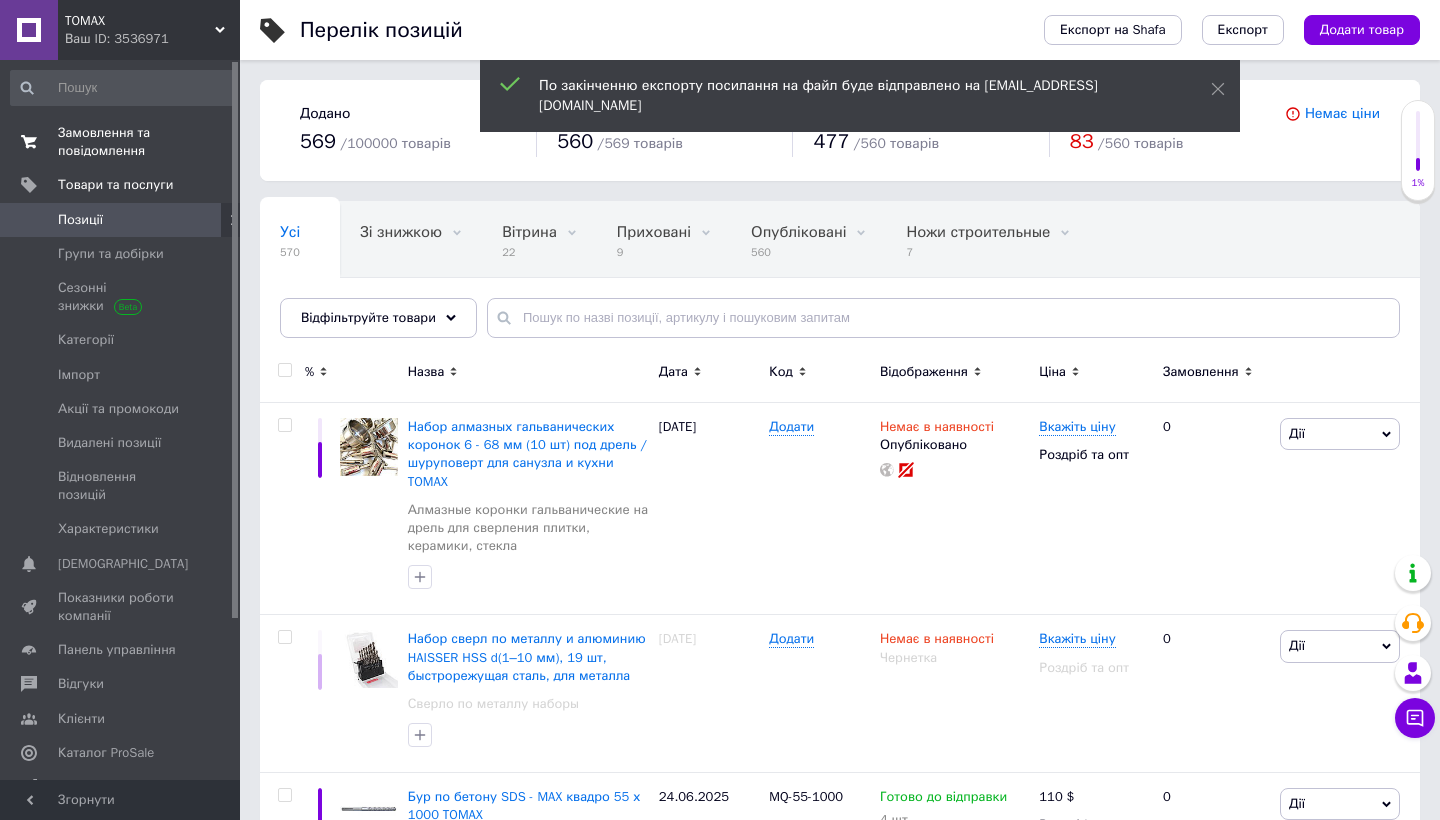 click on "Замовлення та повідомлення" at bounding box center (121, 142) 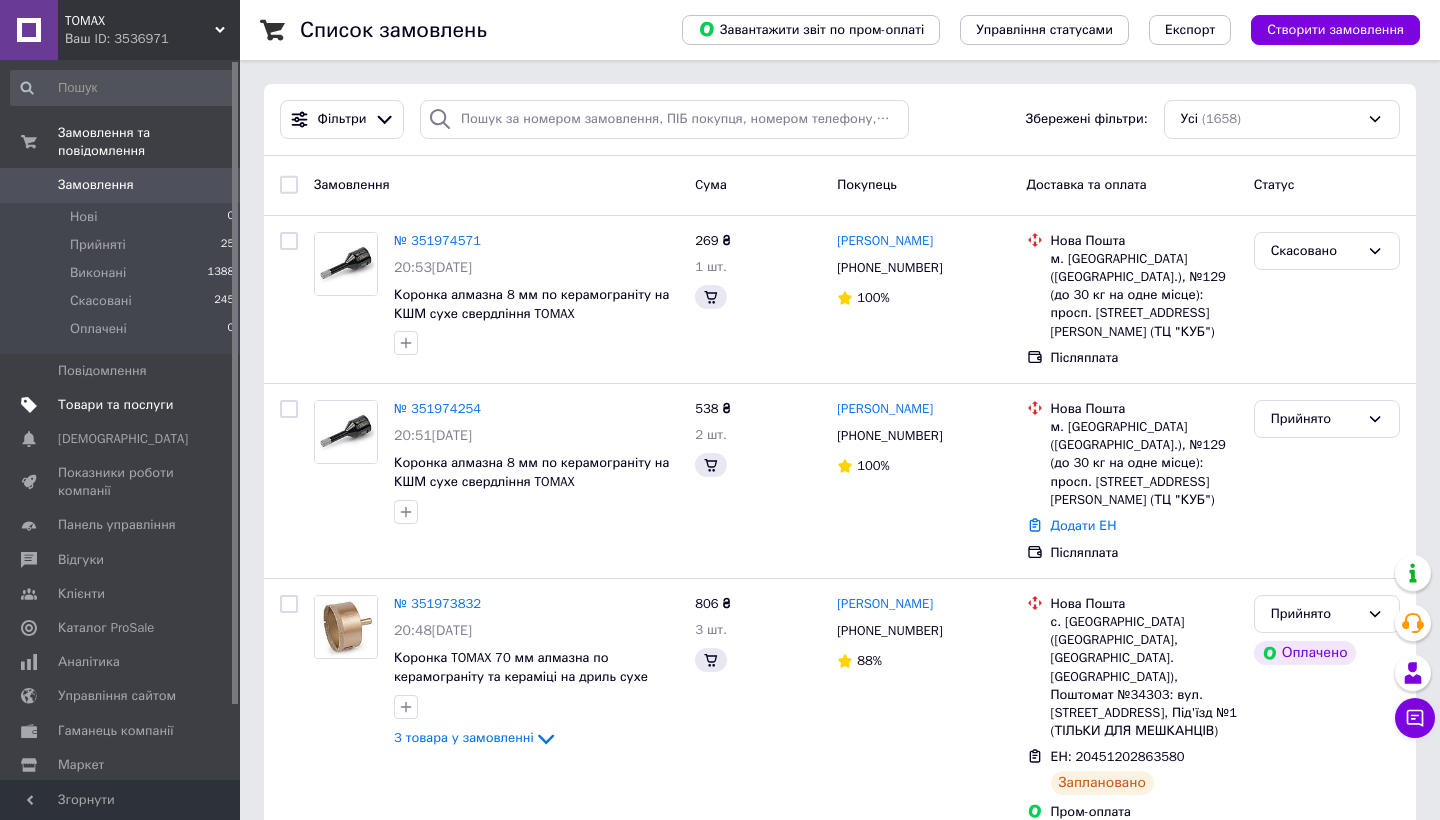 click on "Товари та послуги" at bounding box center (115, 405) 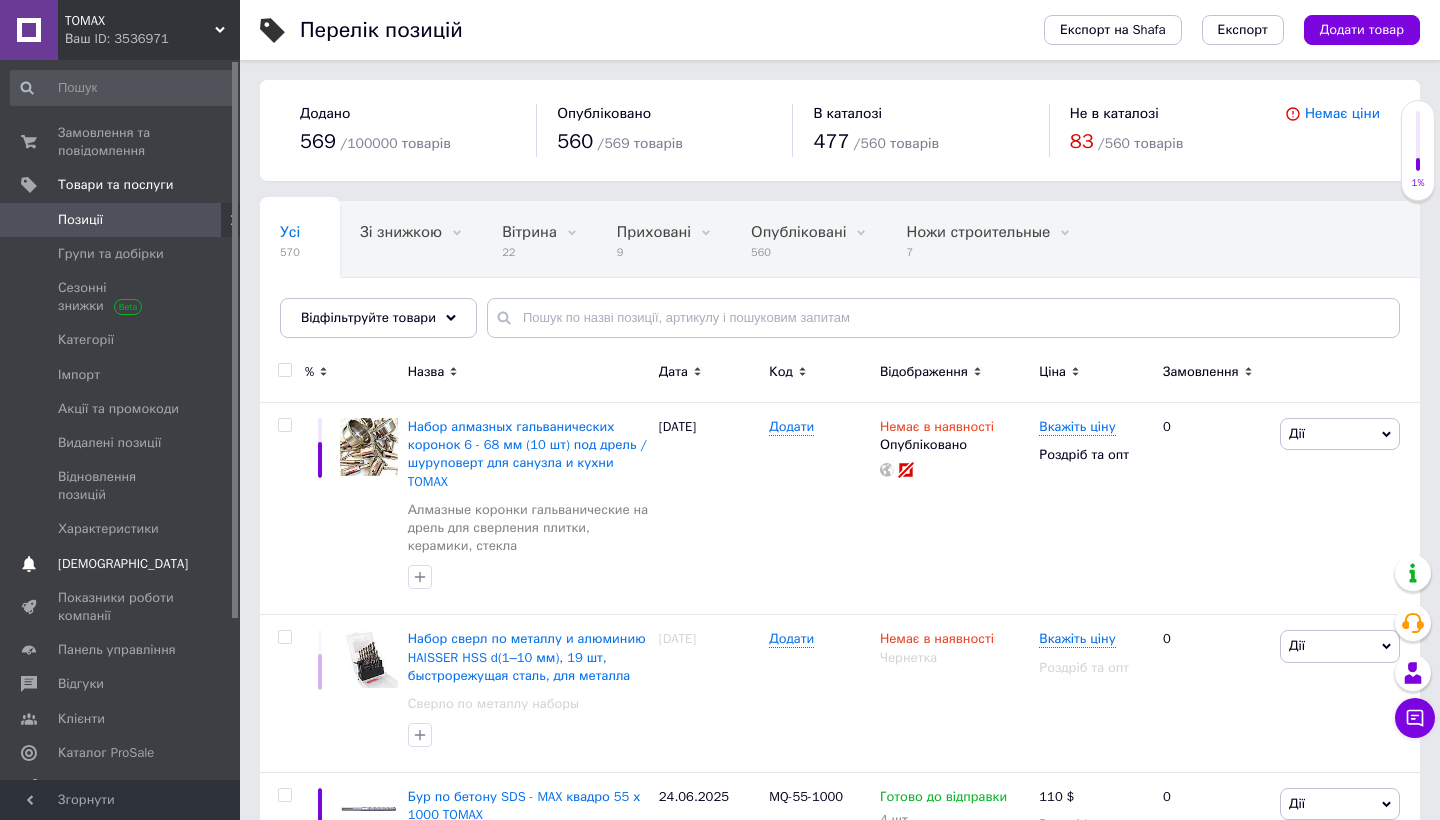 click on "Сповіщення 0 0" at bounding box center [123, 564] 